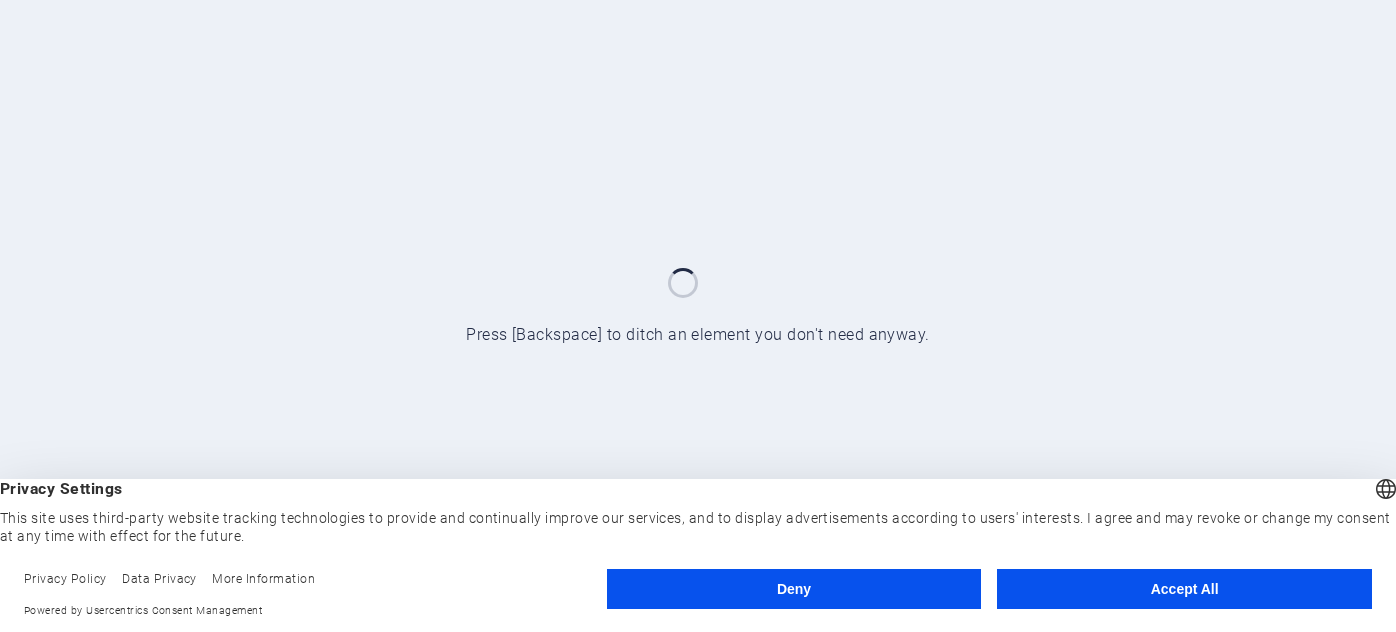 scroll, scrollTop: 0, scrollLeft: 0, axis: both 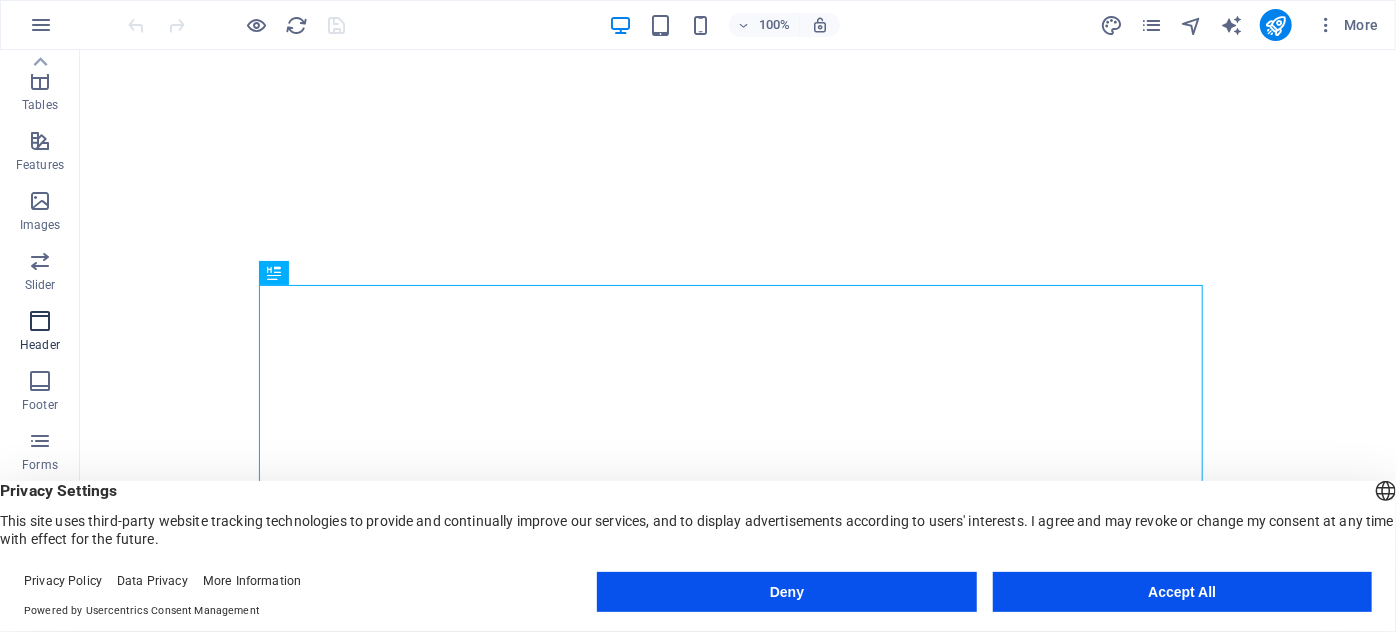 click at bounding box center [40, 321] 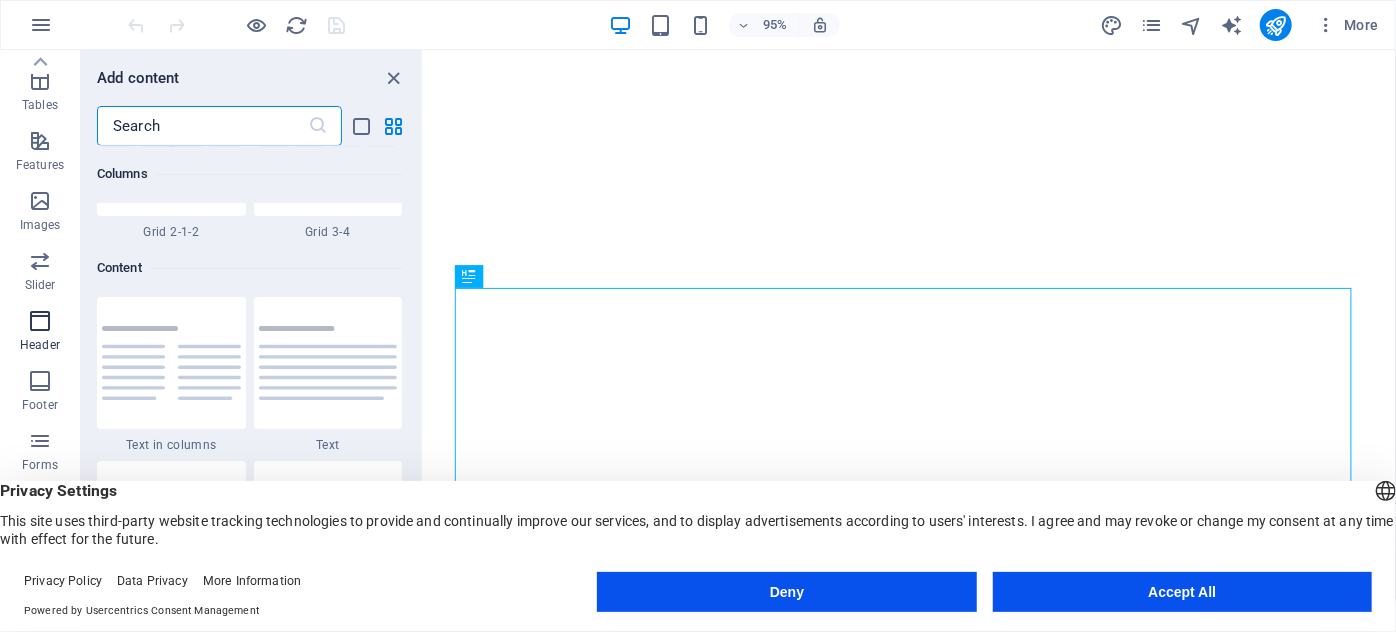 scroll, scrollTop: 12042, scrollLeft: 0, axis: vertical 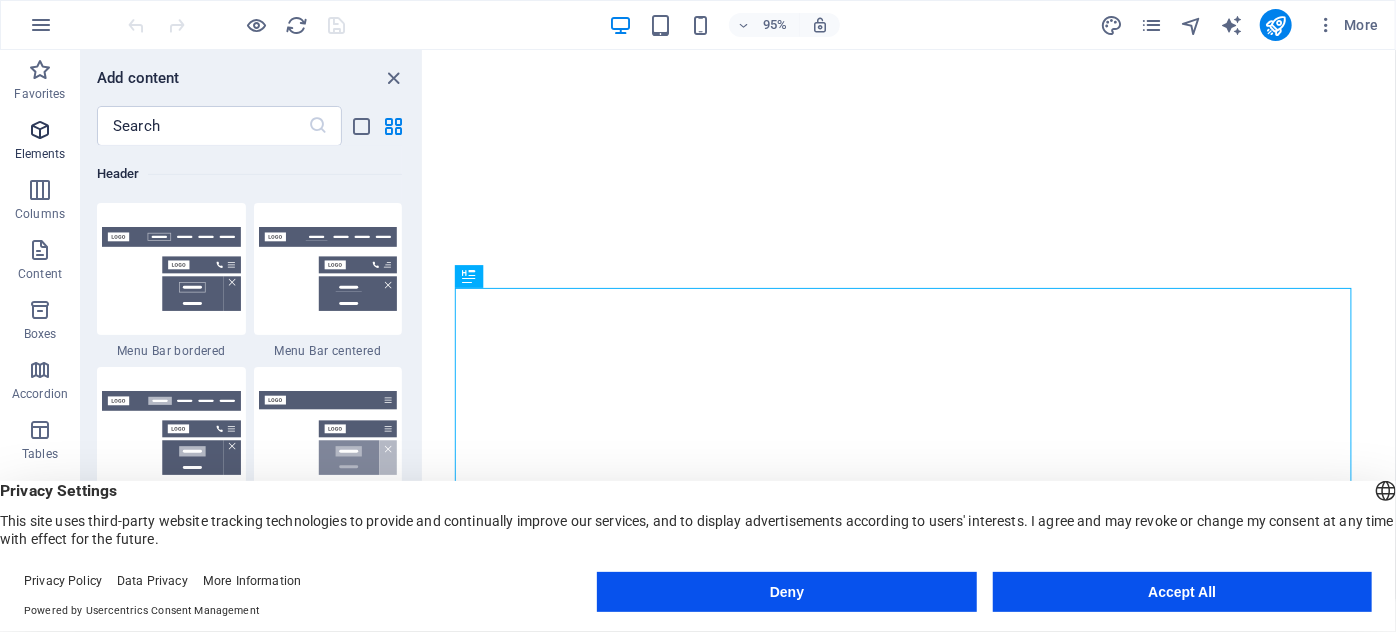 click at bounding box center [40, 130] 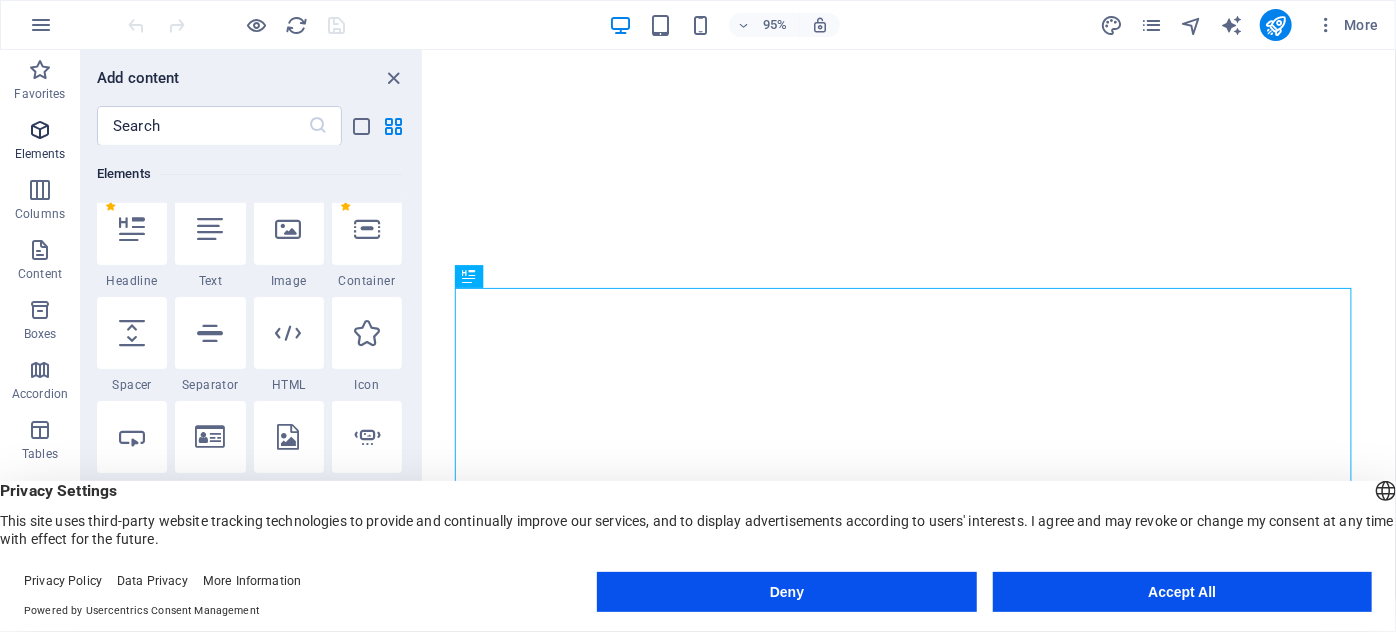 scroll, scrollTop: 213, scrollLeft: 0, axis: vertical 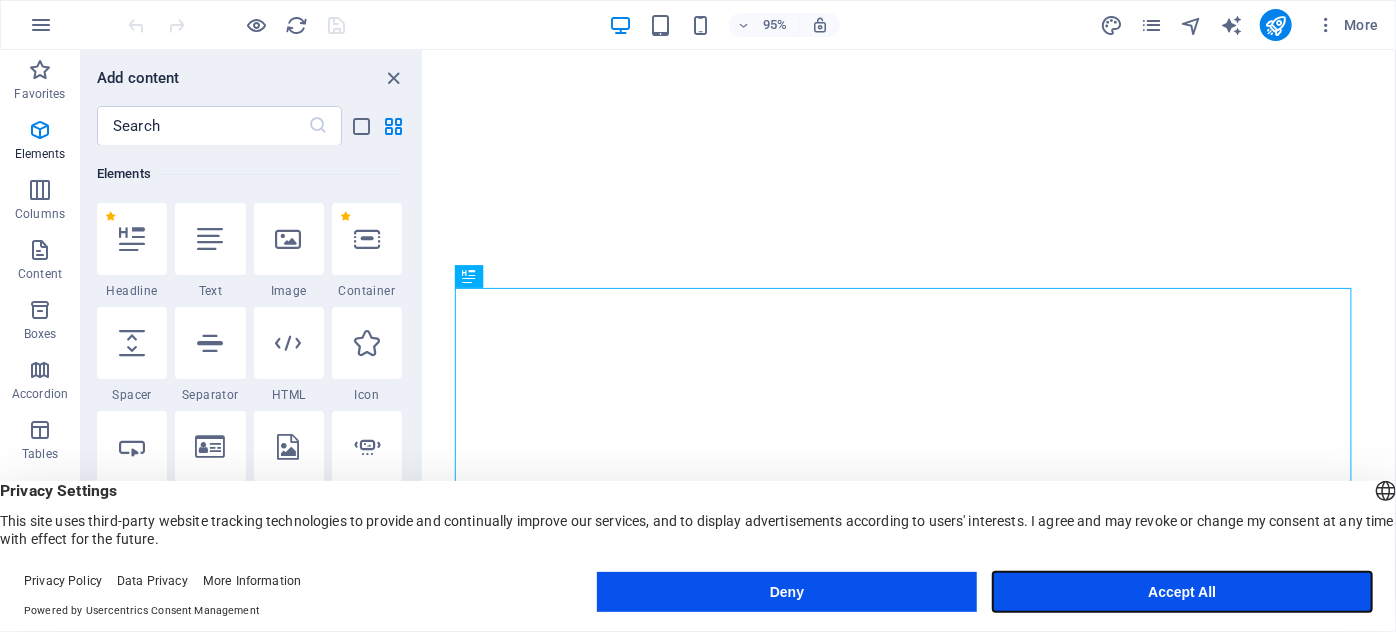 click on "Accept All" at bounding box center [1182, 592] 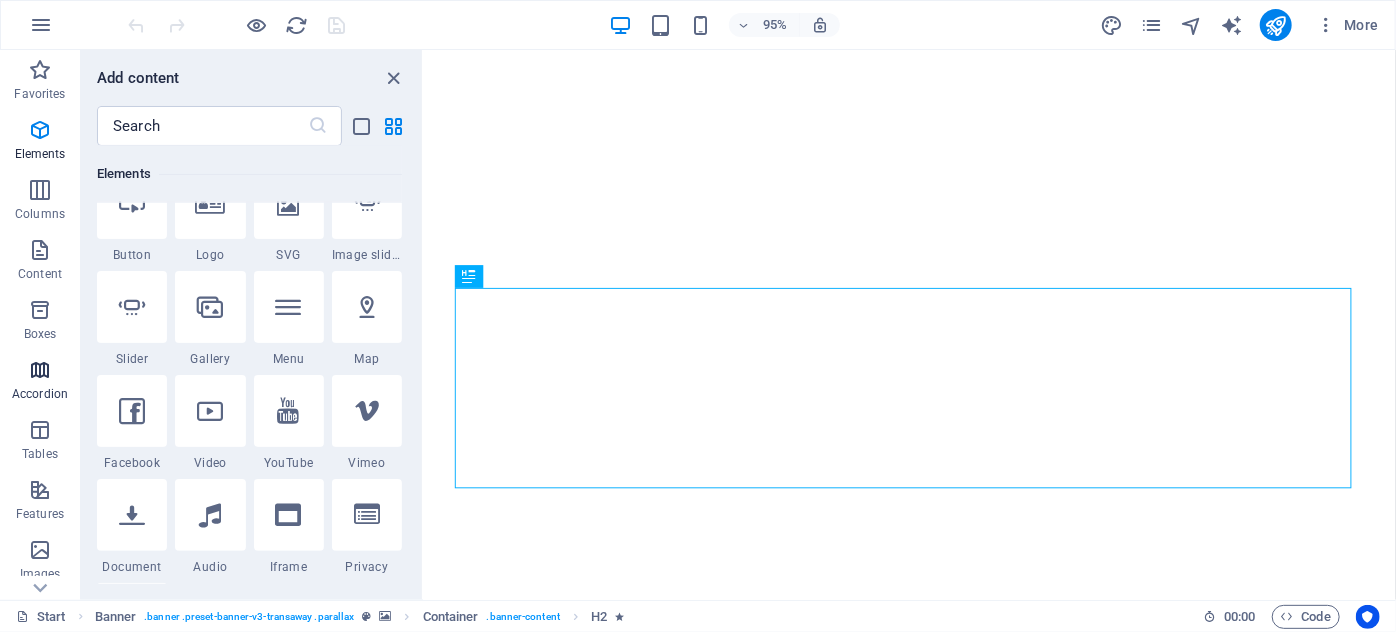 scroll, scrollTop: 485, scrollLeft: 0, axis: vertical 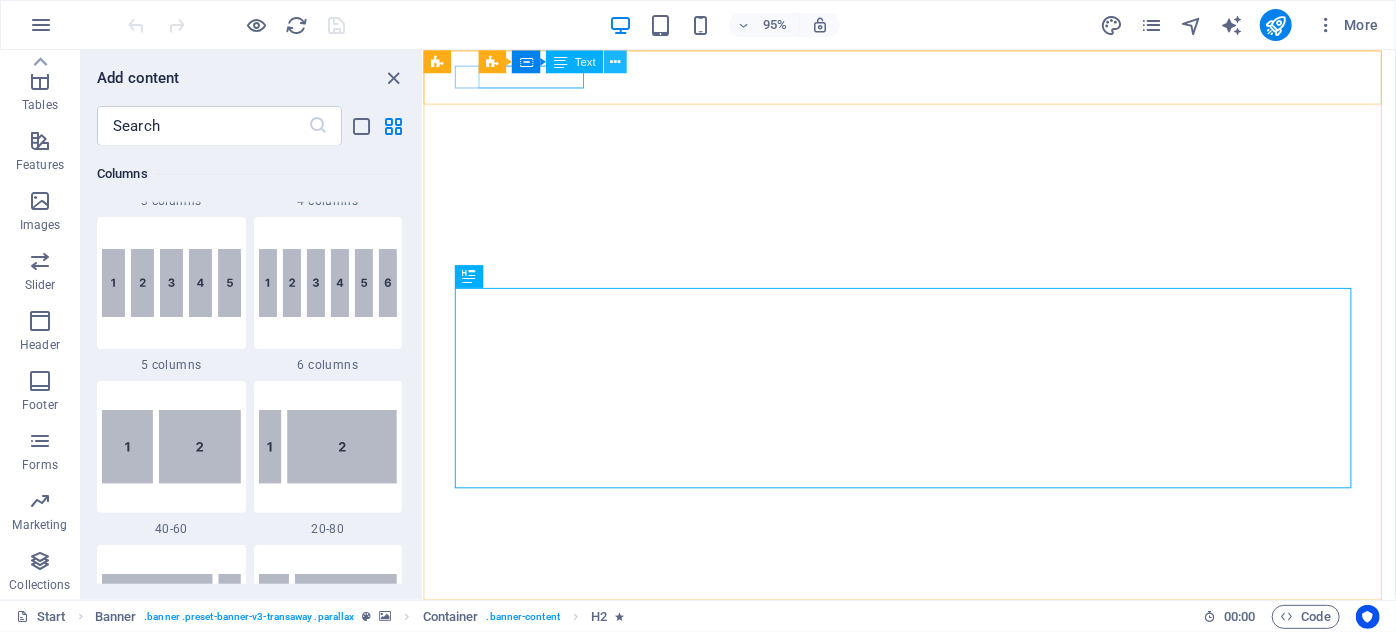 click at bounding box center [616, 61] 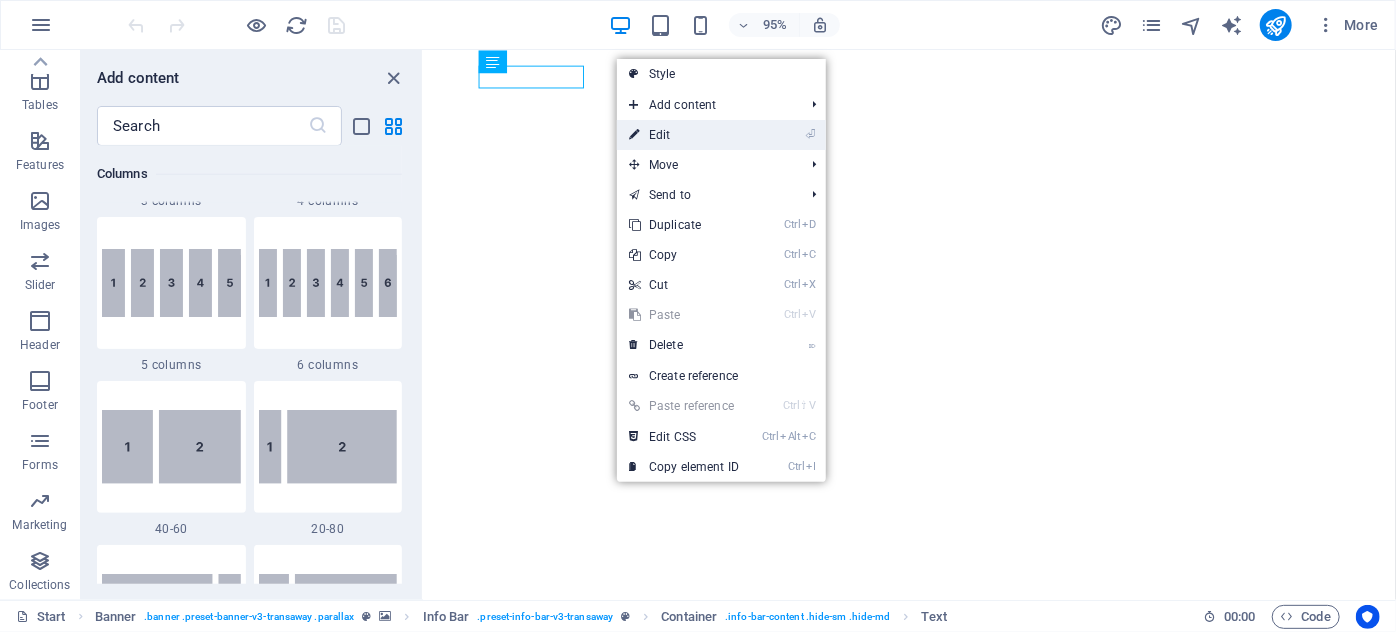 click on "⏎  Edit" at bounding box center [684, 135] 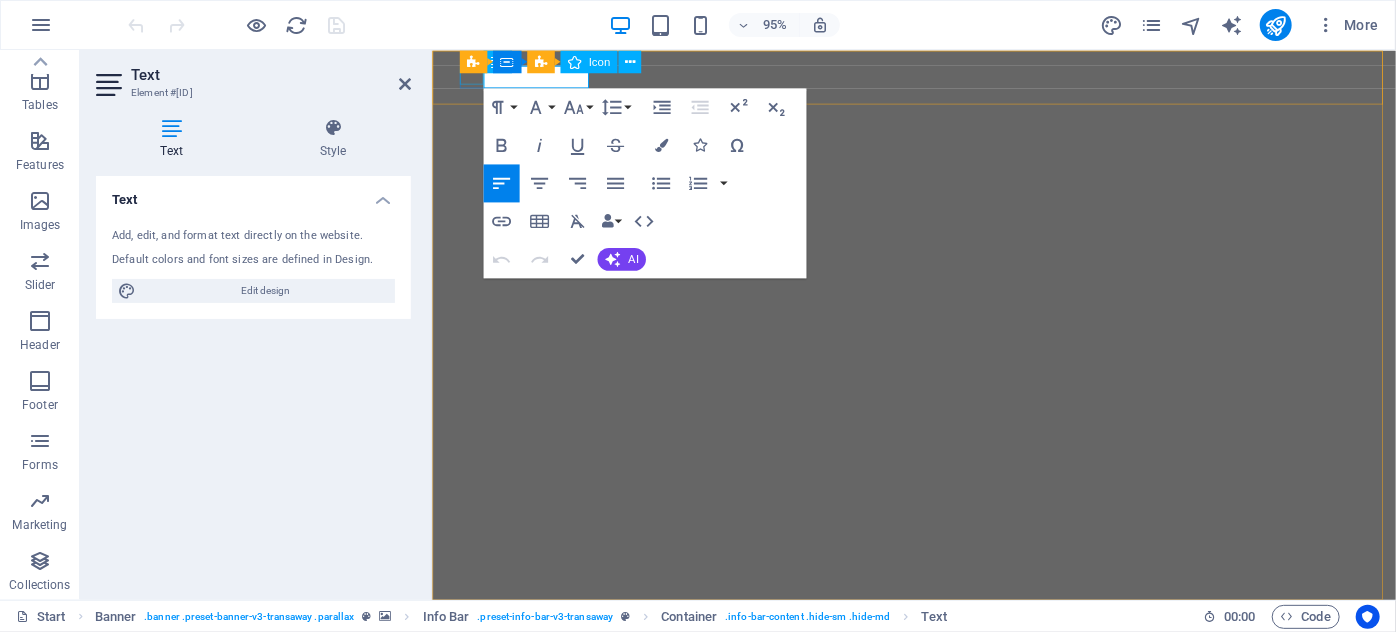 drag, startPoint x: 593, startPoint y: 80, endPoint x: 476, endPoint y: 78, distance: 117.01709 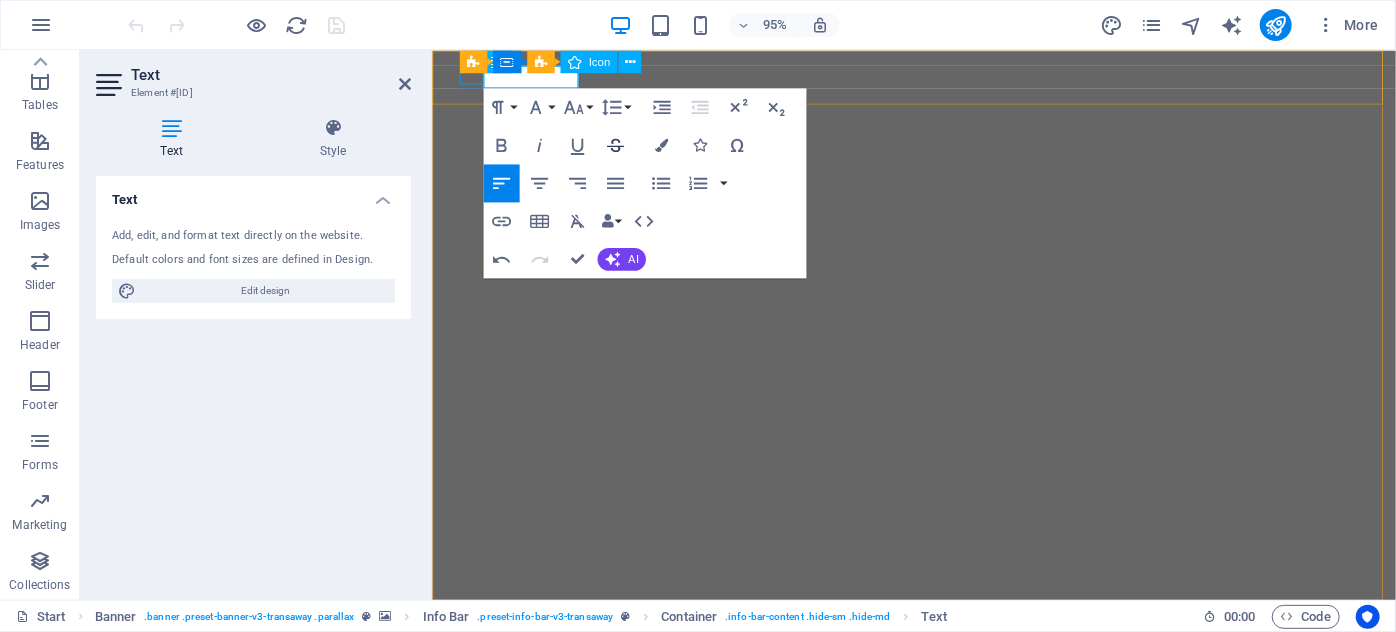 scroll, scrollTop: 0, scrollLeft: 8, axis: horizontal 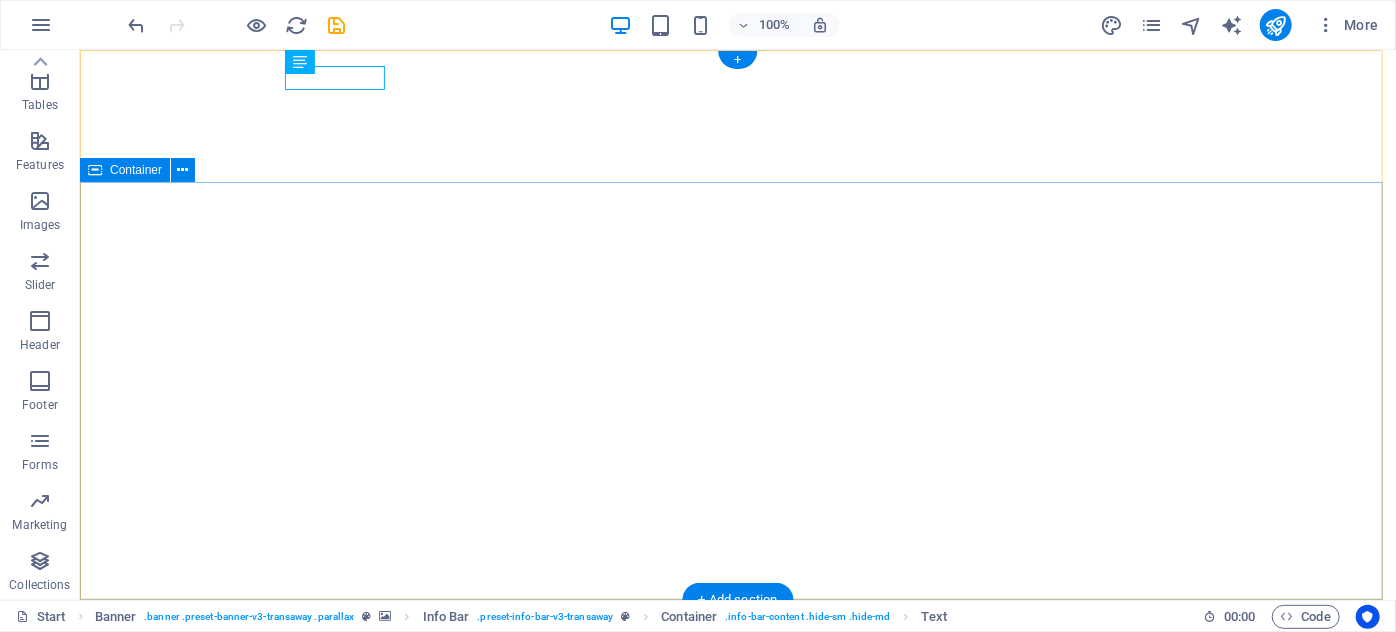 click on "UNDER CONSTRUCTION Cassowary Coast Building Inspections" at bounding box center [737, 1174] 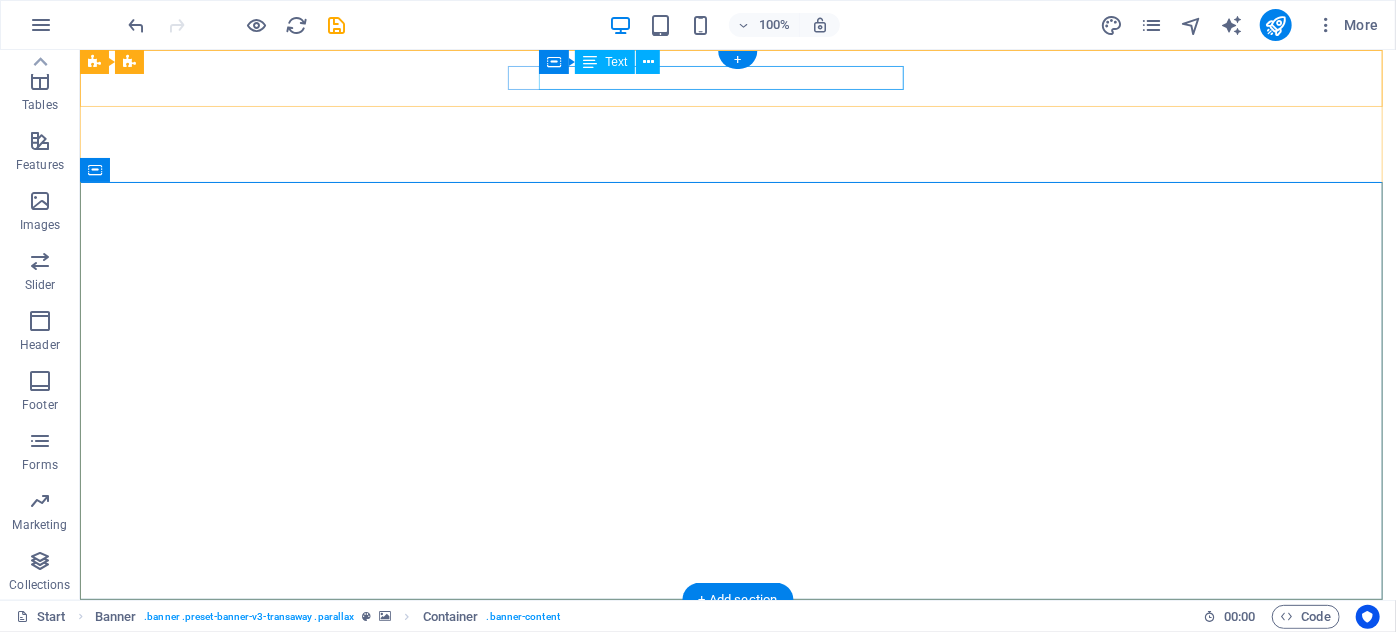 click on "[EMAIL]" at bounding box center [732, 679] 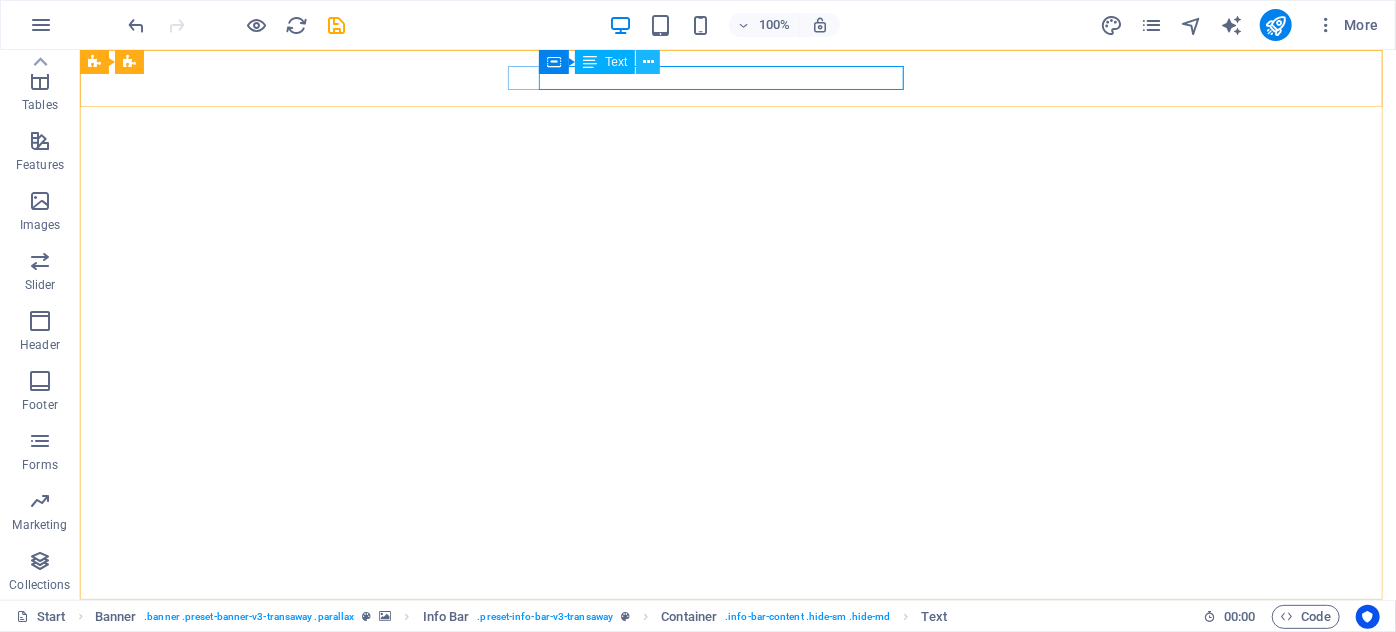 click at bounding box center [648, 62] 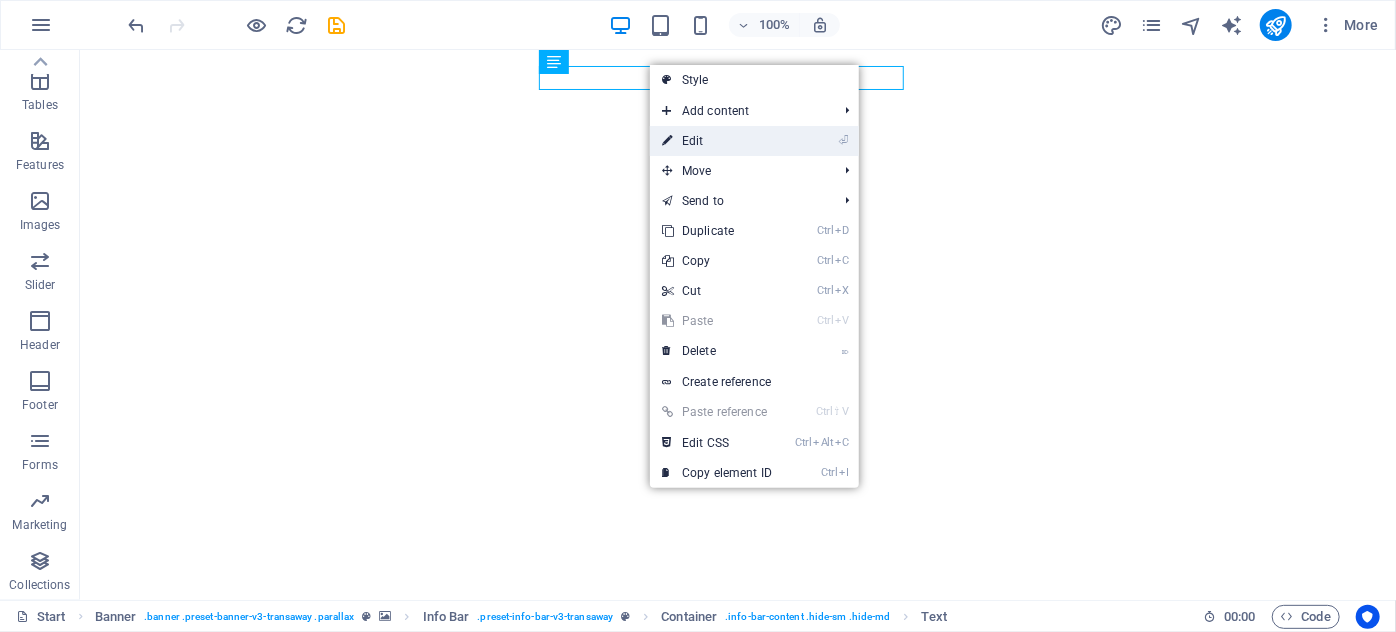 click on "⏎  Edit" at bounding box center [717, 141] 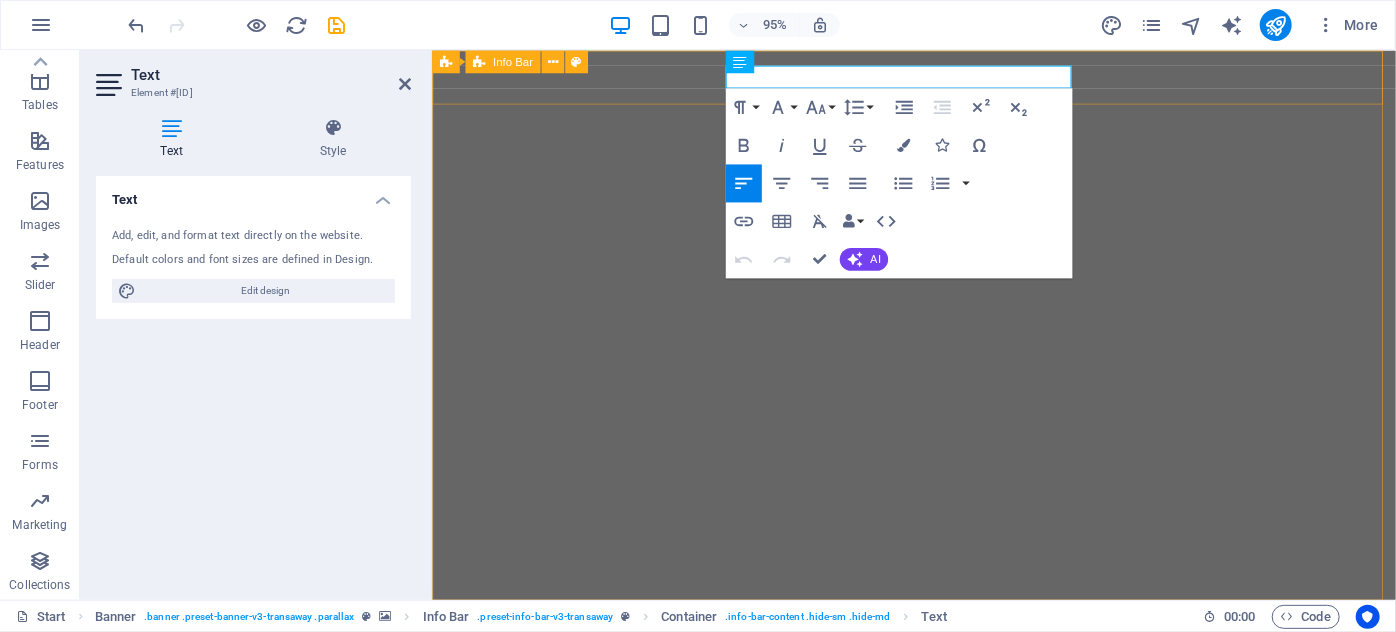 drag, startPoint x: 744, startPoint y: 78, endPoint x: 1116, endPoint y: 76, distance: 372.00537 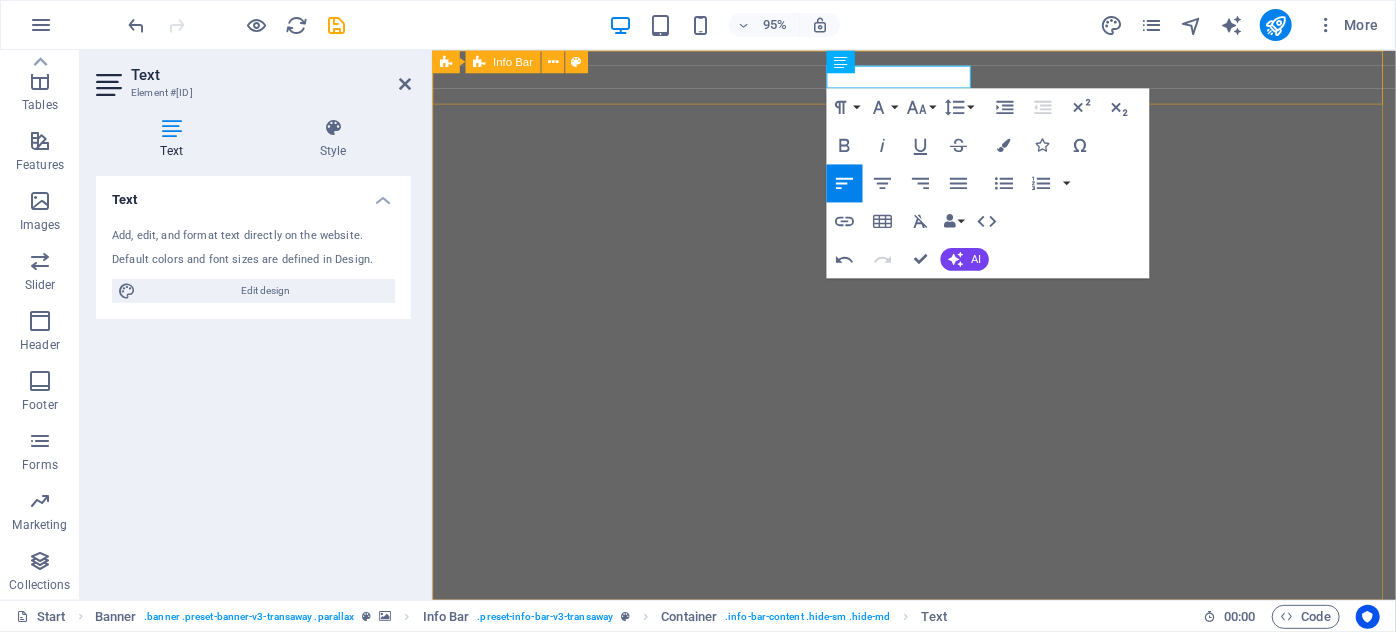 scroll, scrollTop: 0, scrollLeft: 8, axis: horizontal 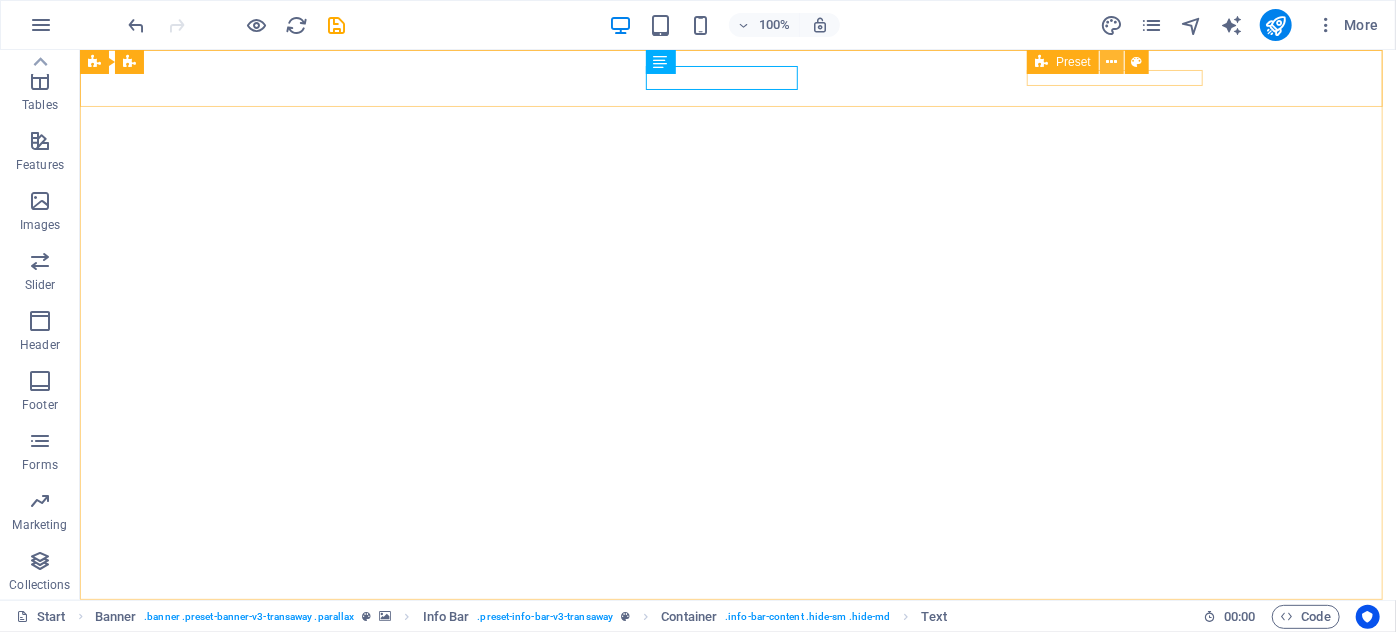 click at bounding box center (1111, 62) 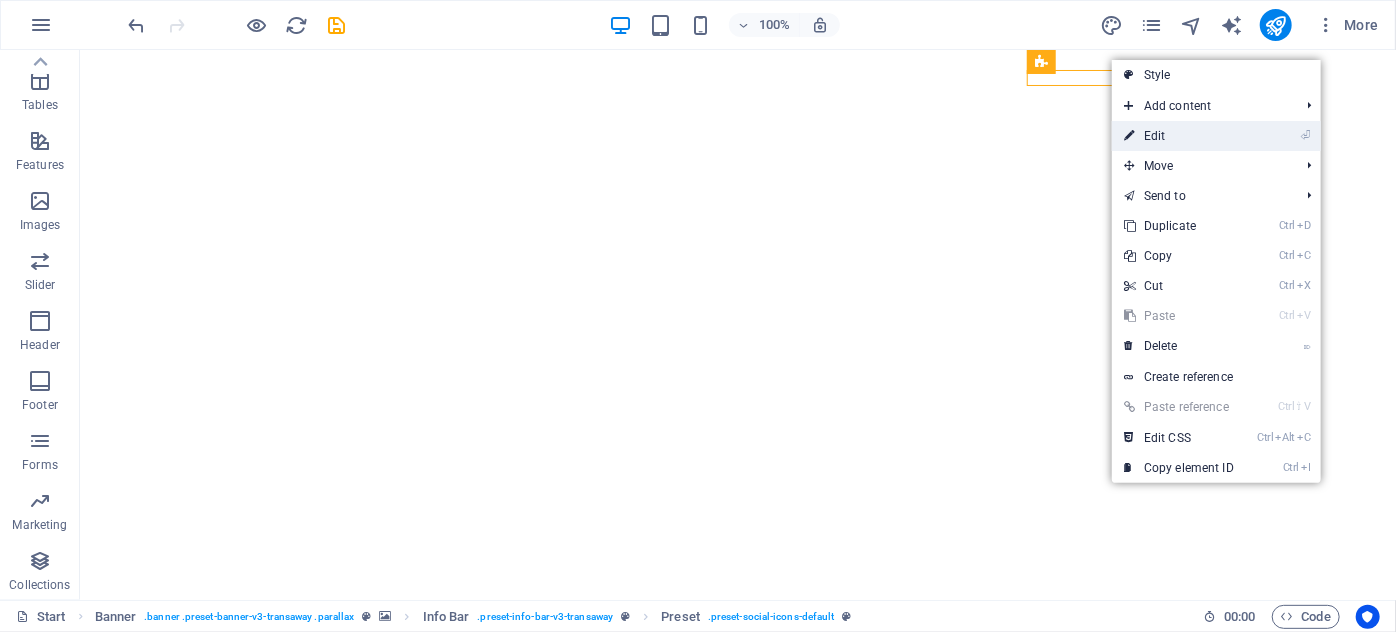 click on "⏎  Edit" at bounding box center [1179, 136] 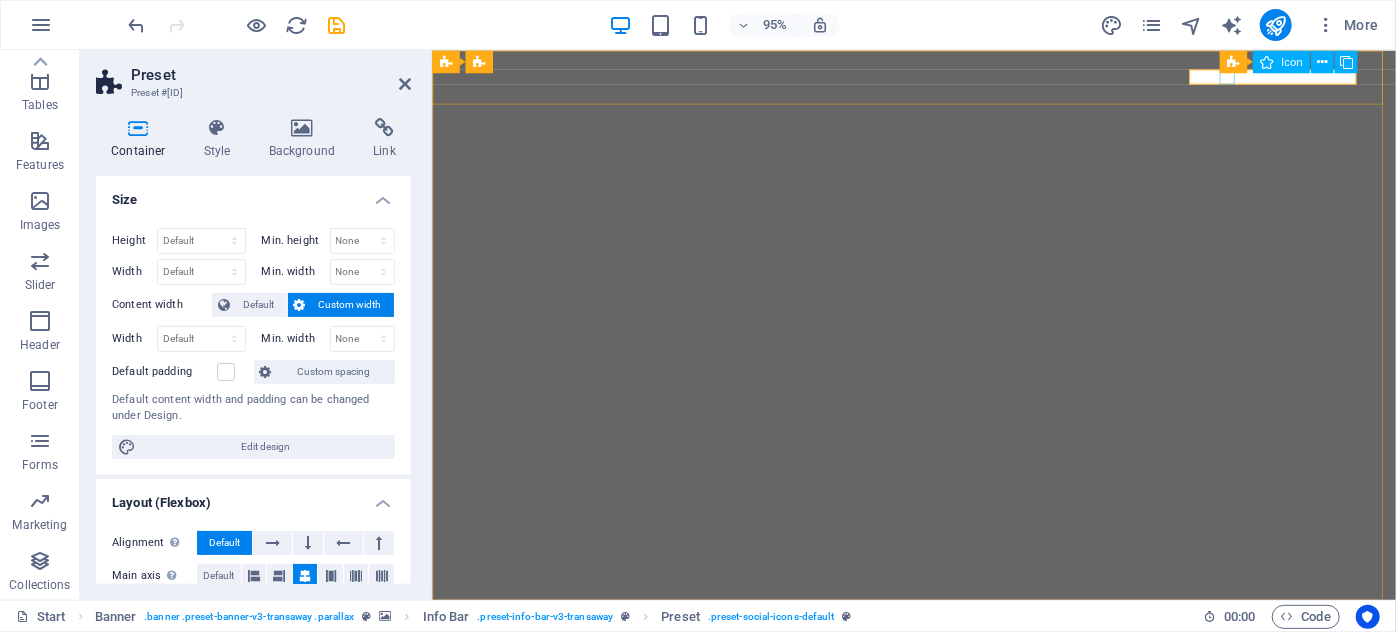 click at bounding box center (939, 723) 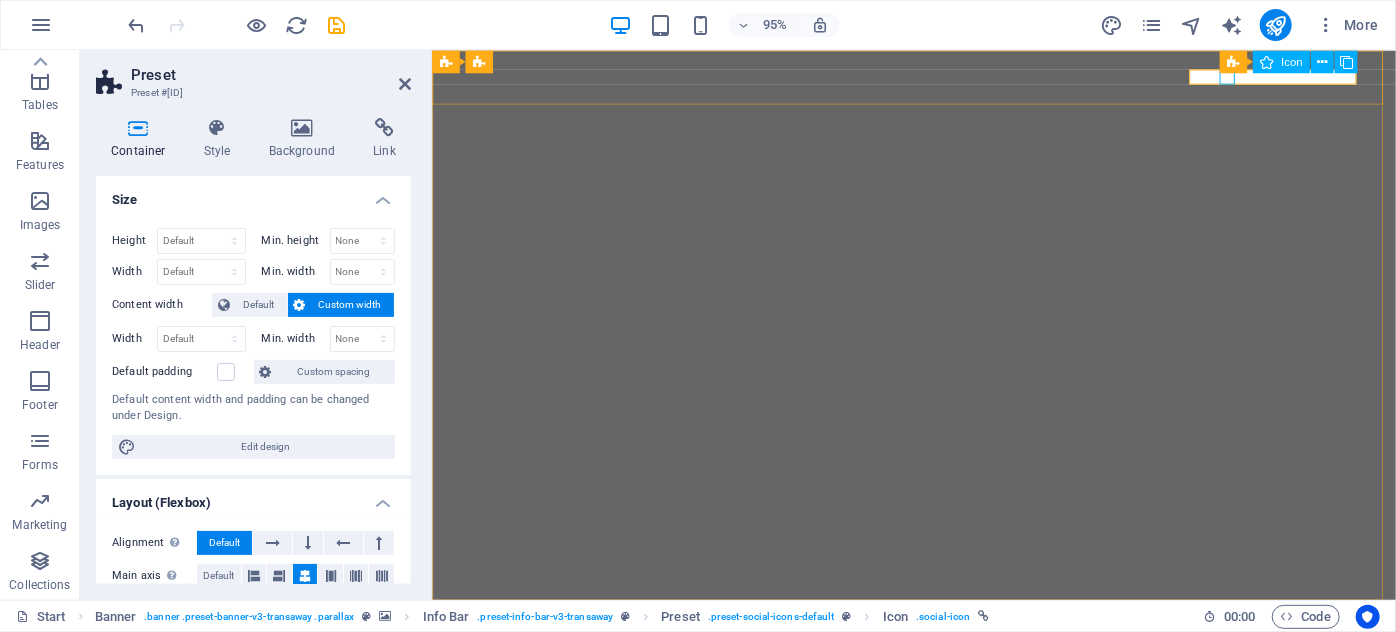 click at bounding box center (939, 723) 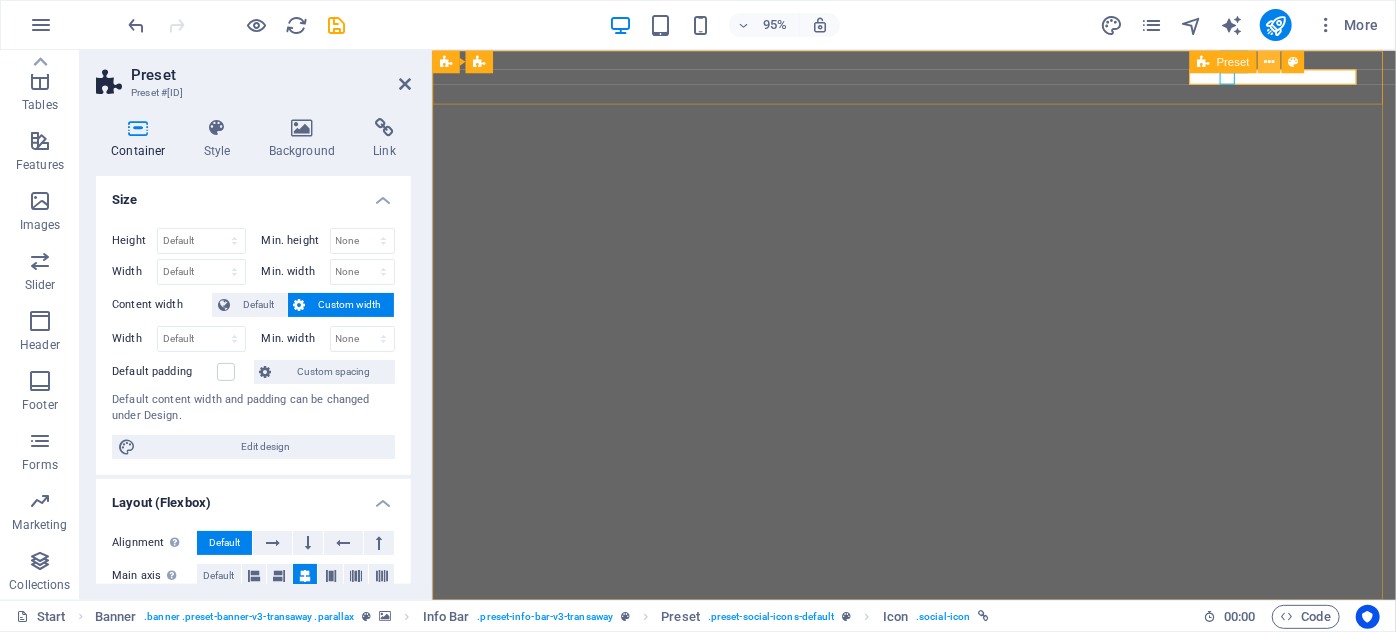 click at bounding box center (1269, 61) 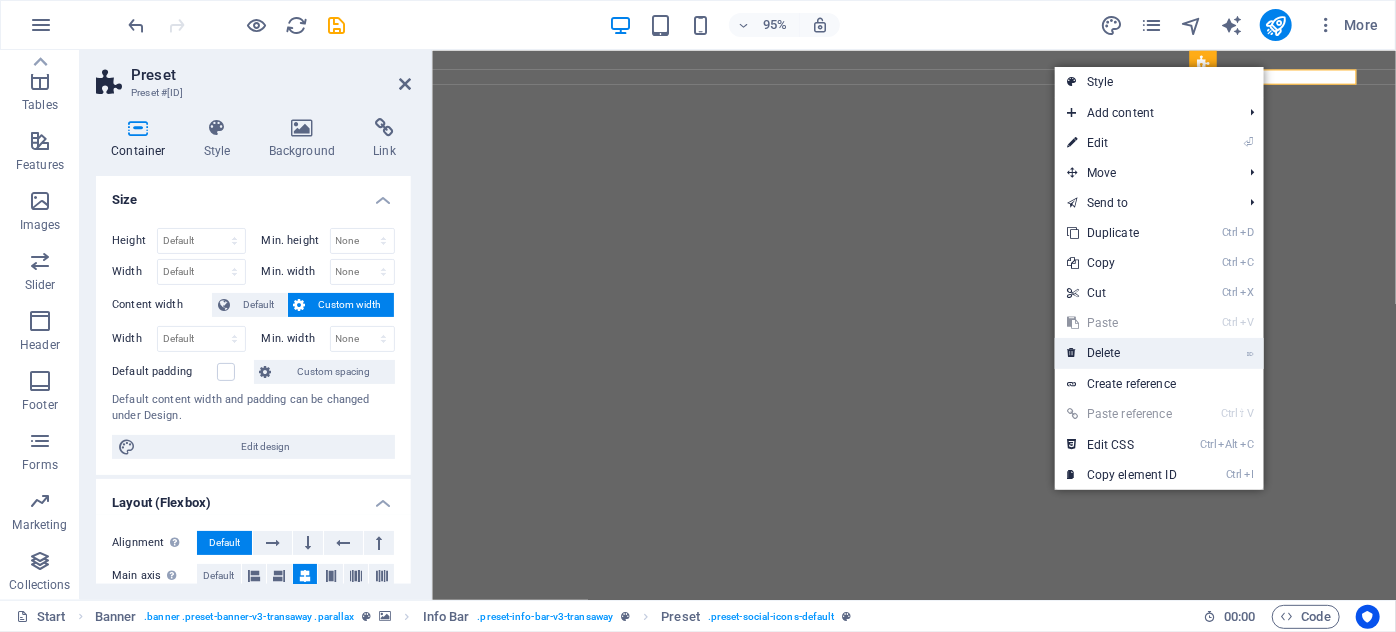click on "⌦  Delete" at bounding box center (1122, 353) 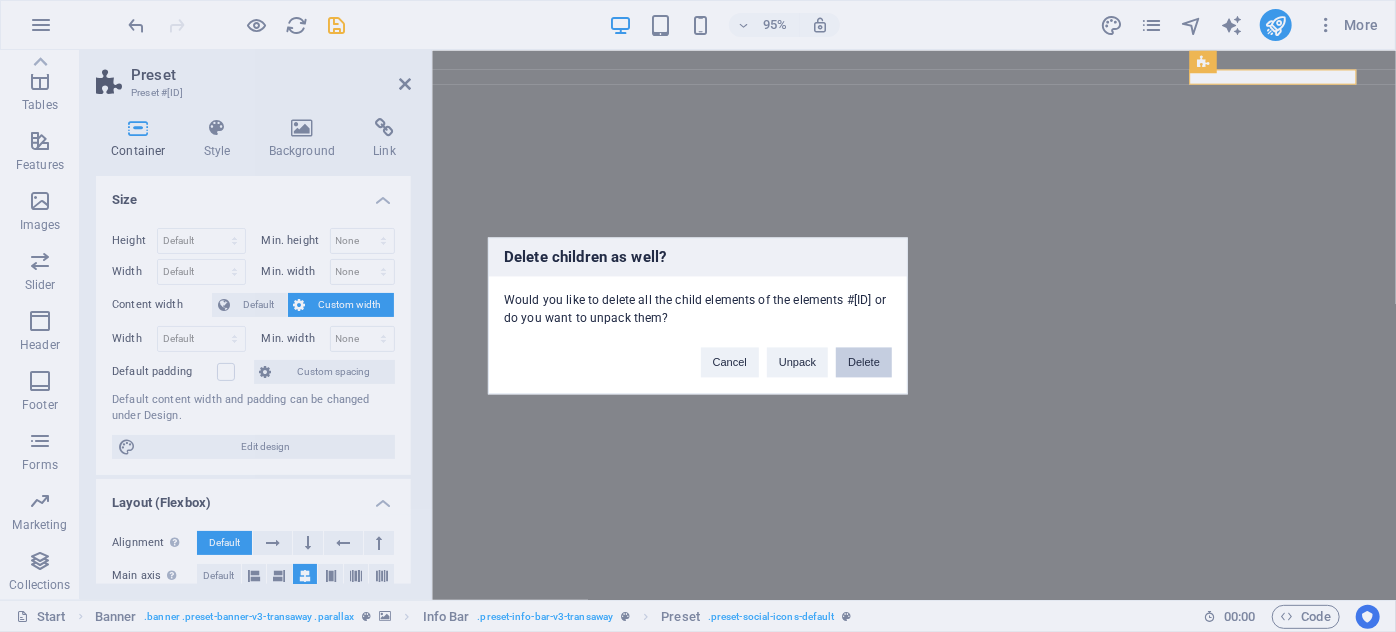 click on "Delete" at bounding box center [864, 363] 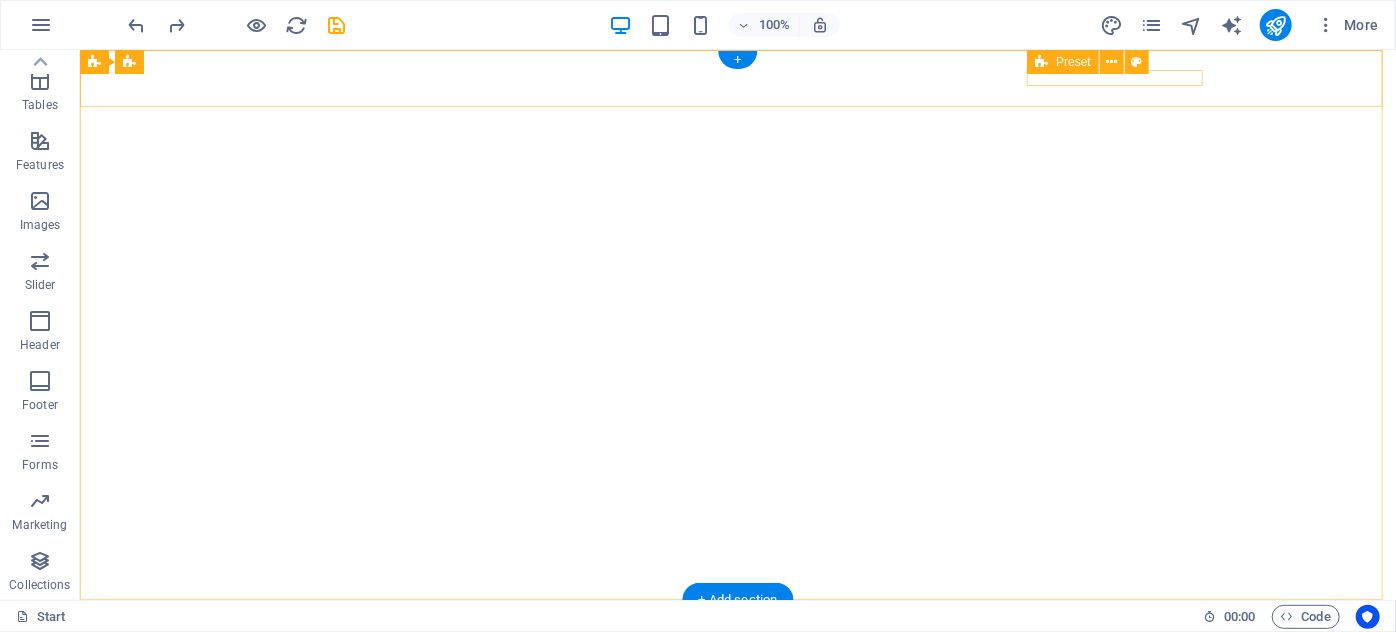 click at bounding box center (737, 759) 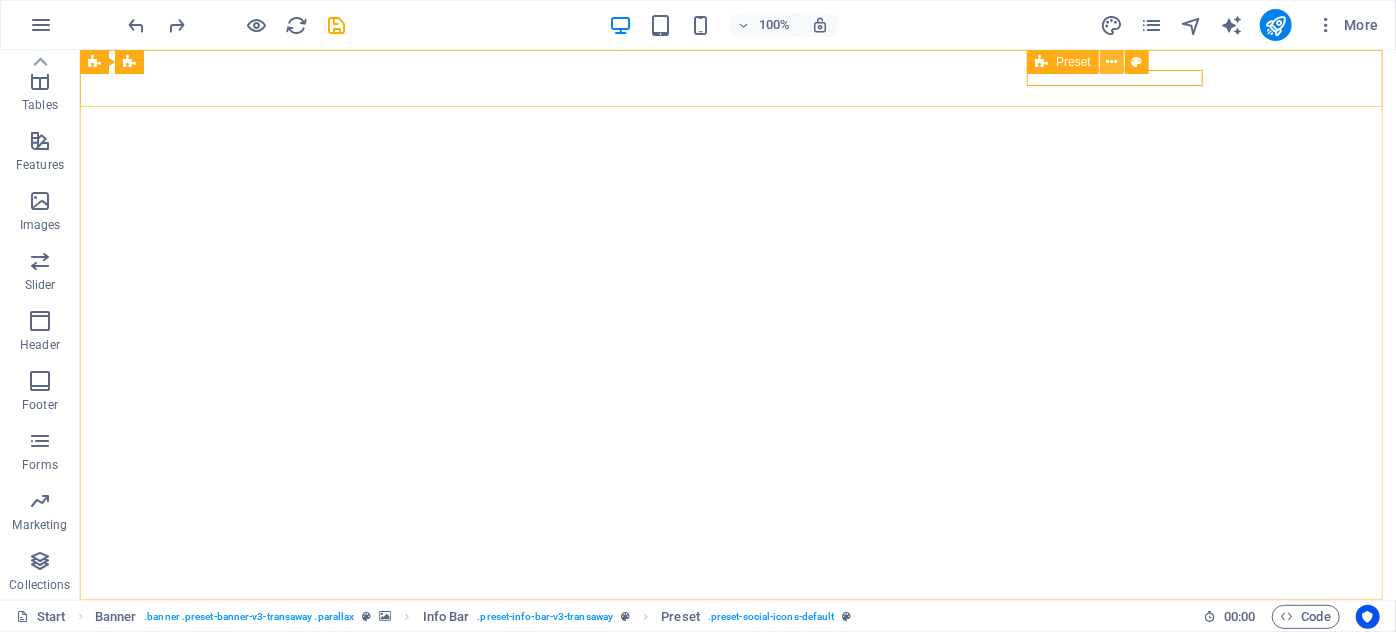click at bounding box center (1111, 62) 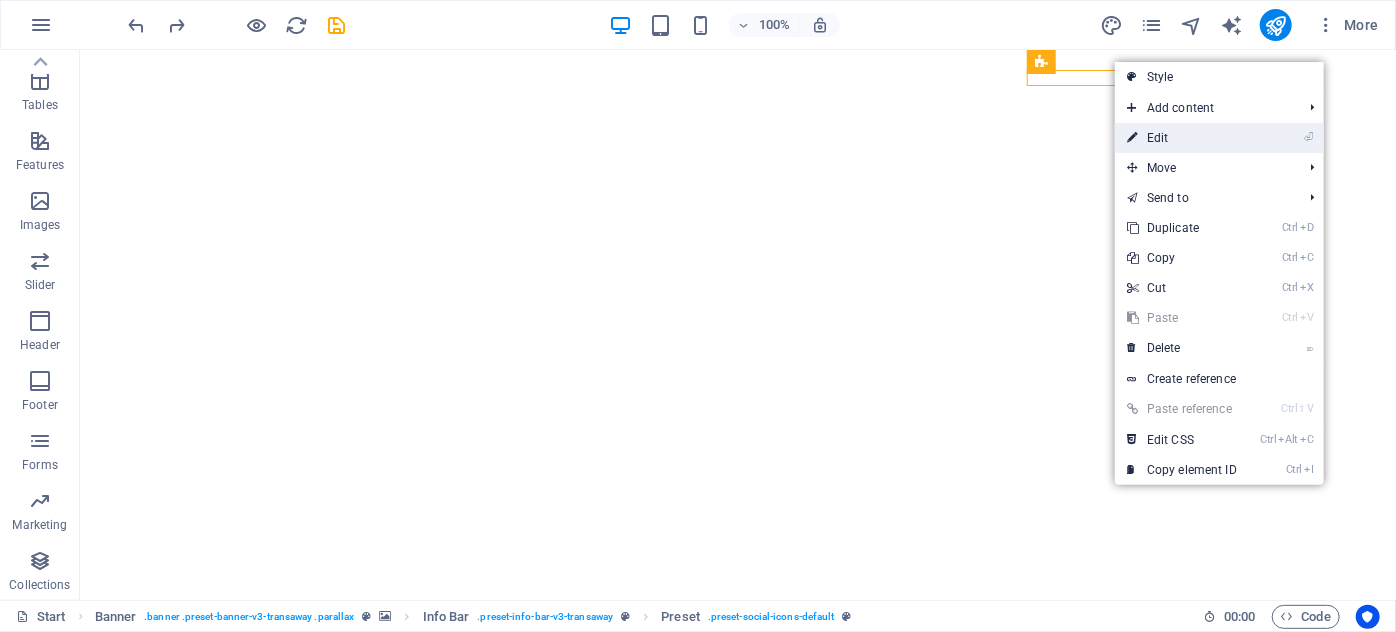 click on "⏎  Edit" at bounding box center (1182, 138) 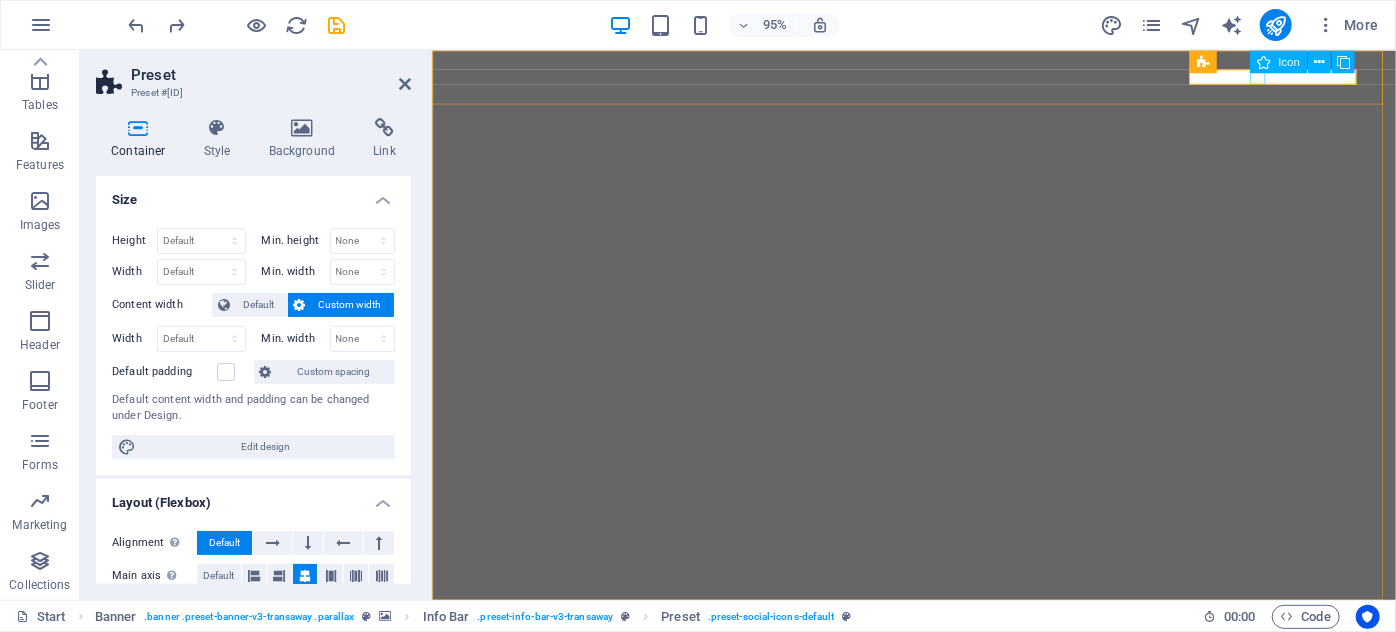 click at bounding box center (939, 747) 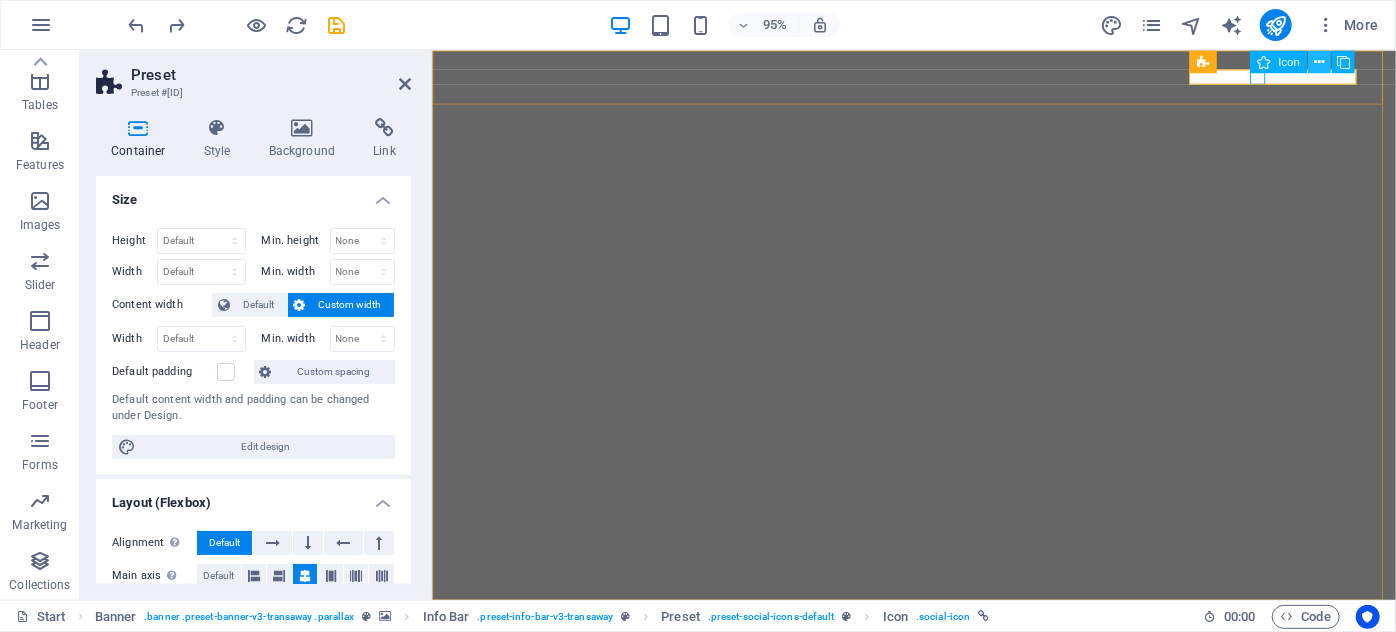 click at bounding box center [1319, 61] 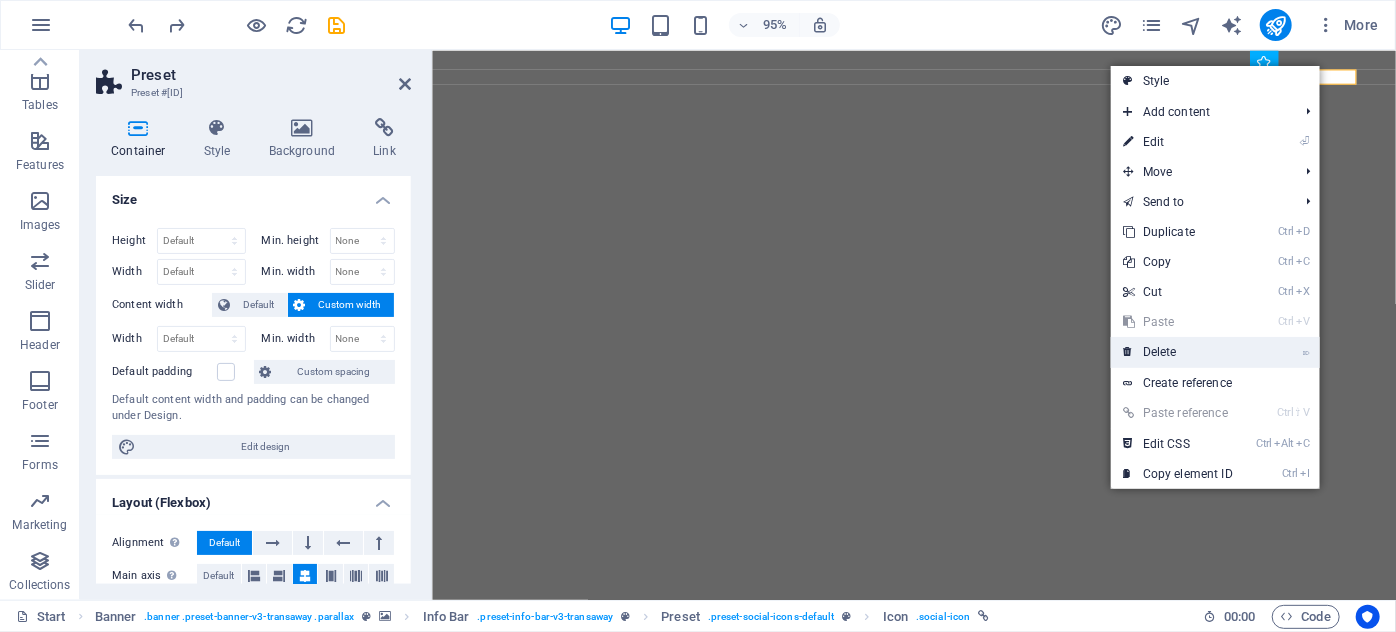 click on "⌦  Delete" at bounding box center [1178, 352] 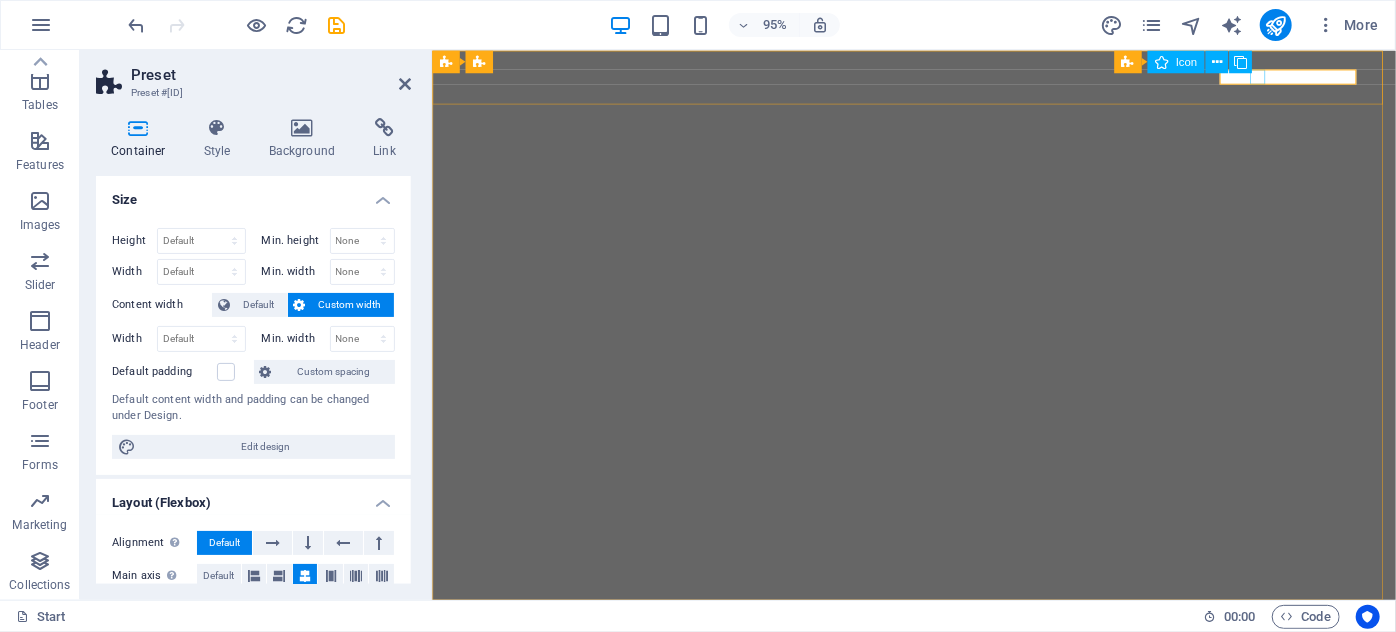 click at bounding box center (939, 752) 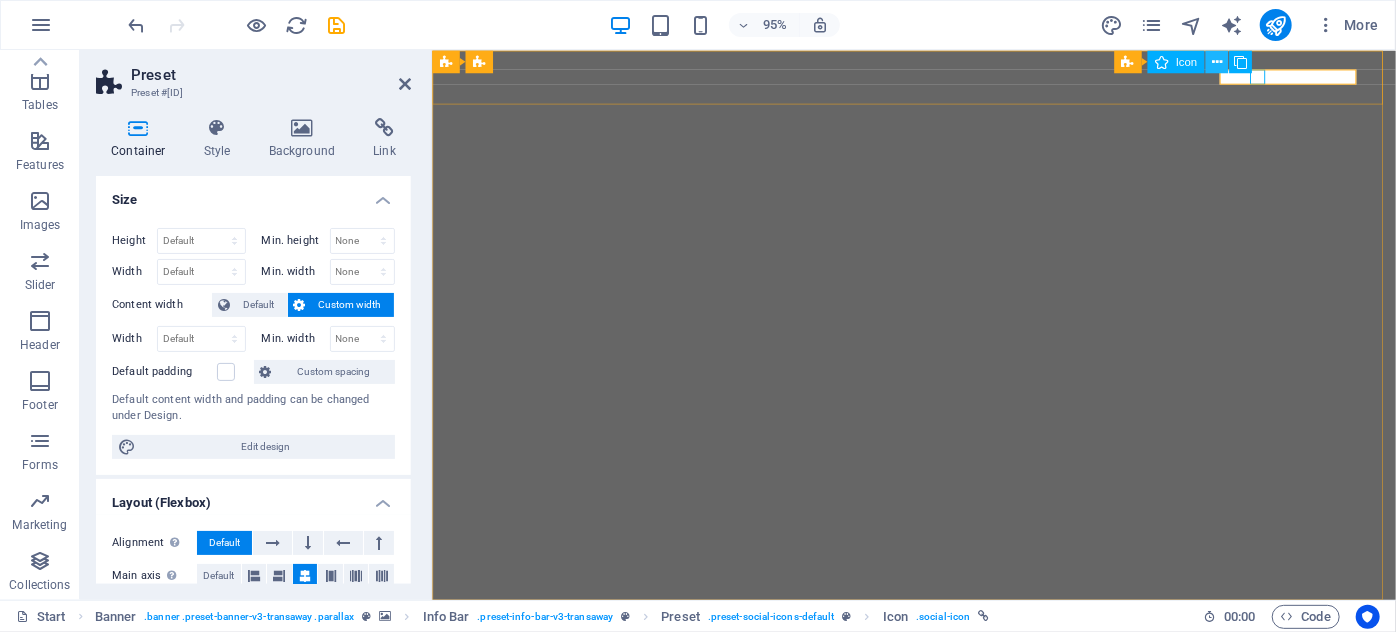click at bounding box center [1217, 61] 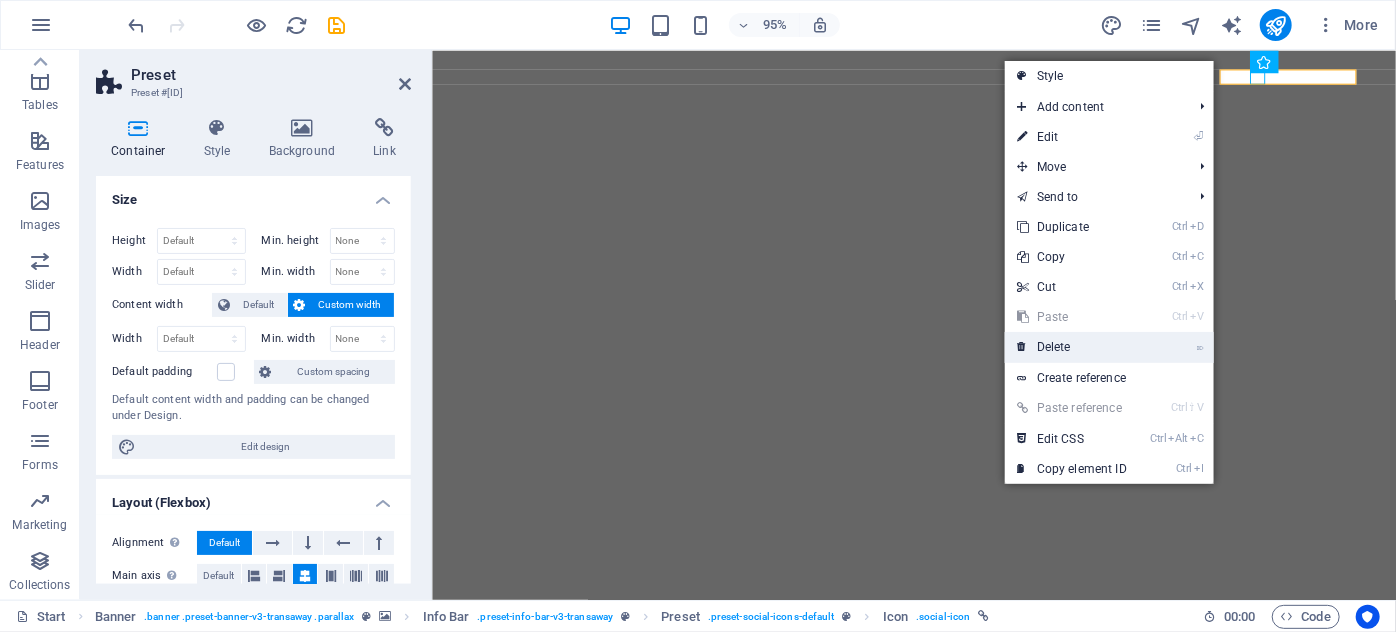 click on "⌦  Delete" at bounding box center [1072, 347] 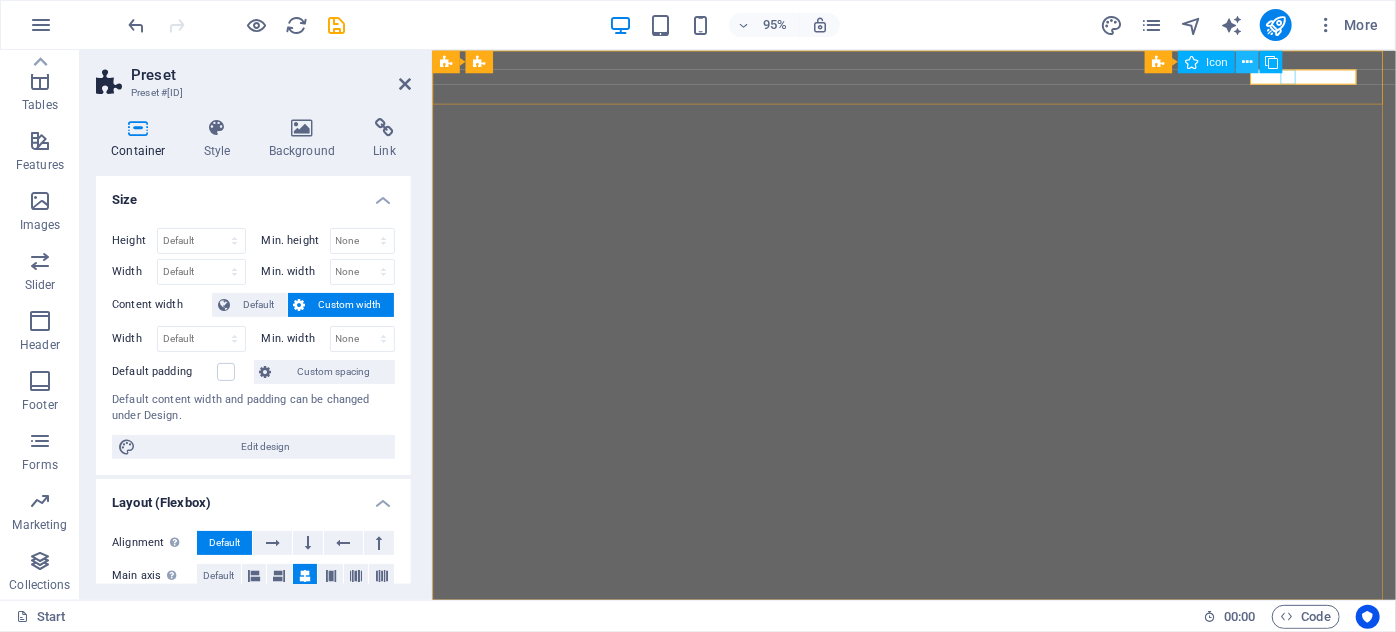 click at bounding box center [1247, 61] 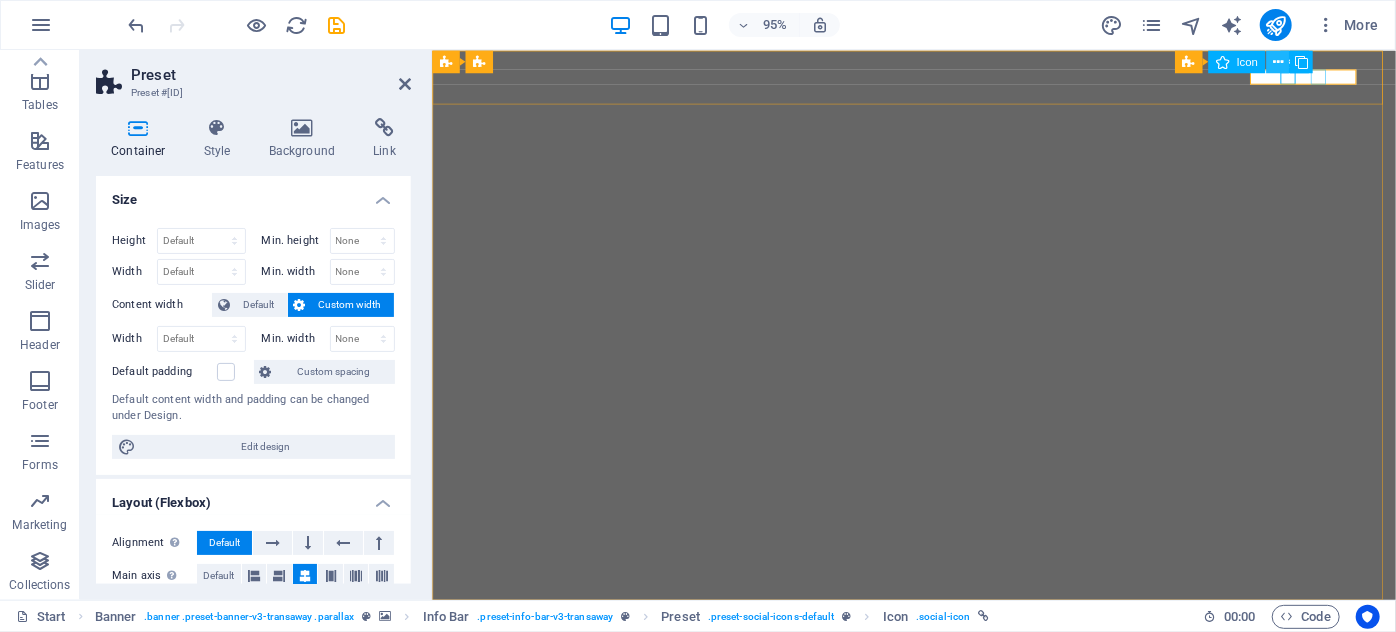 click at bounding box center [1278, 61] 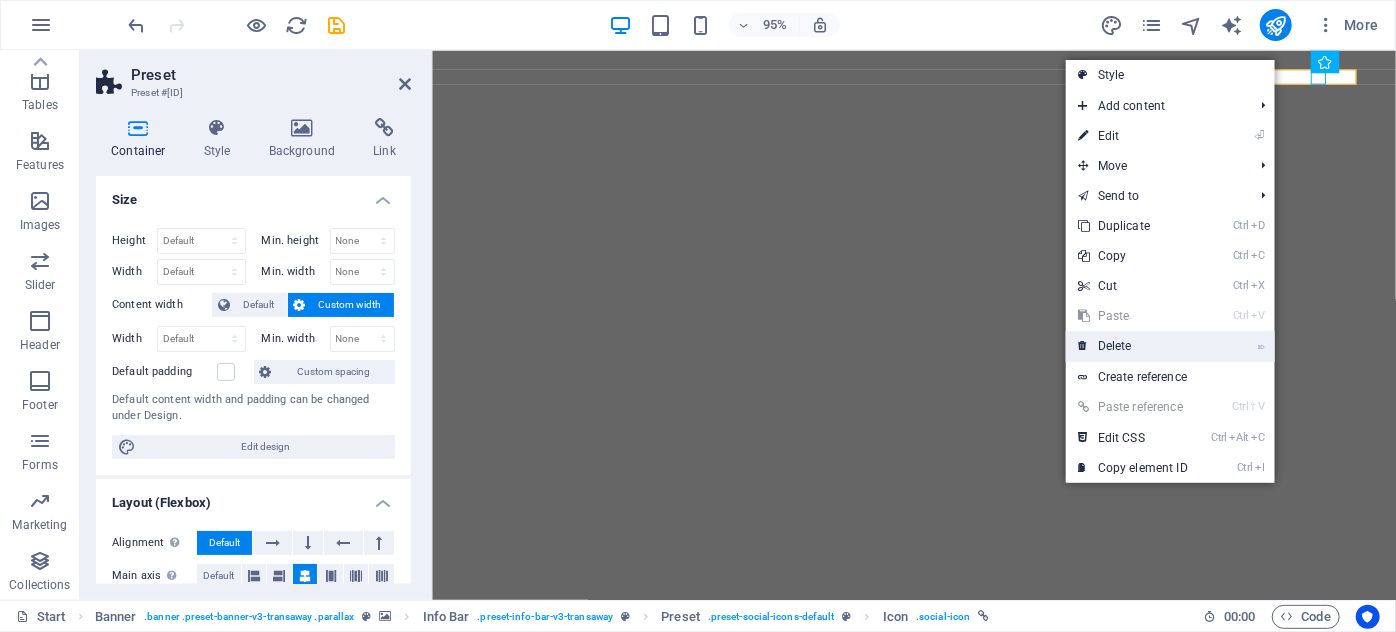 click on "⌦  Delete" at bounding box center (1133, 346) 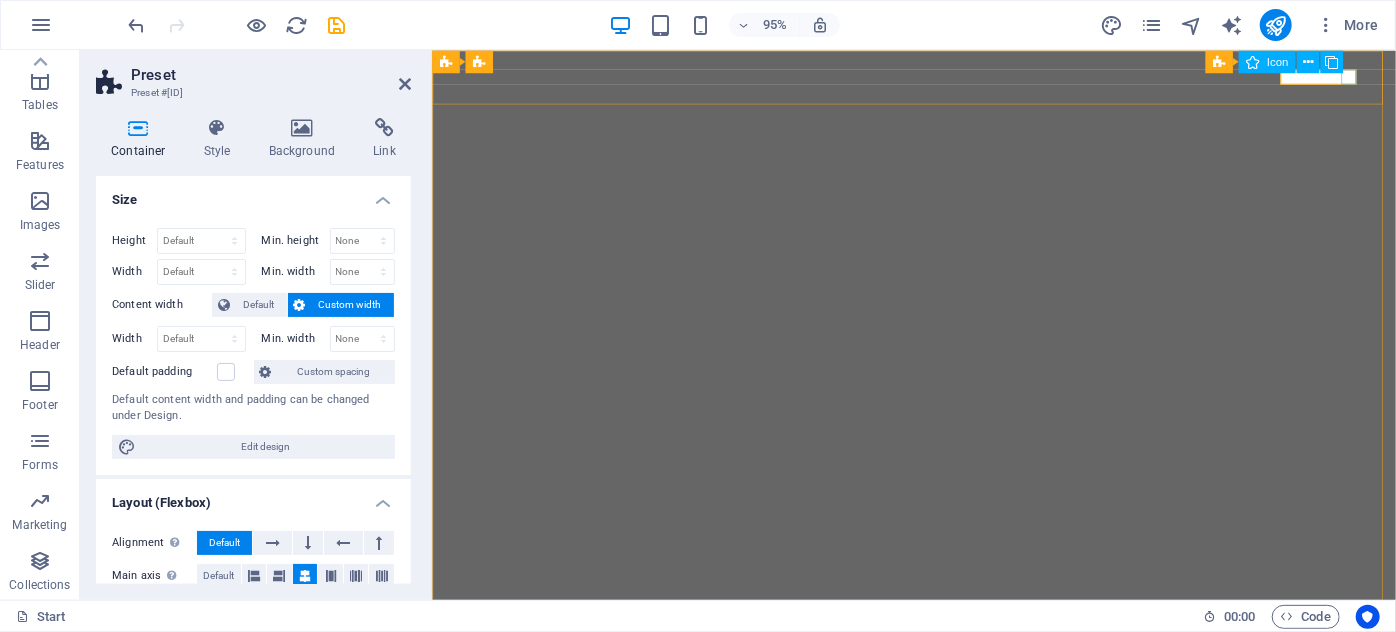 click at bounding box center [939, 776] 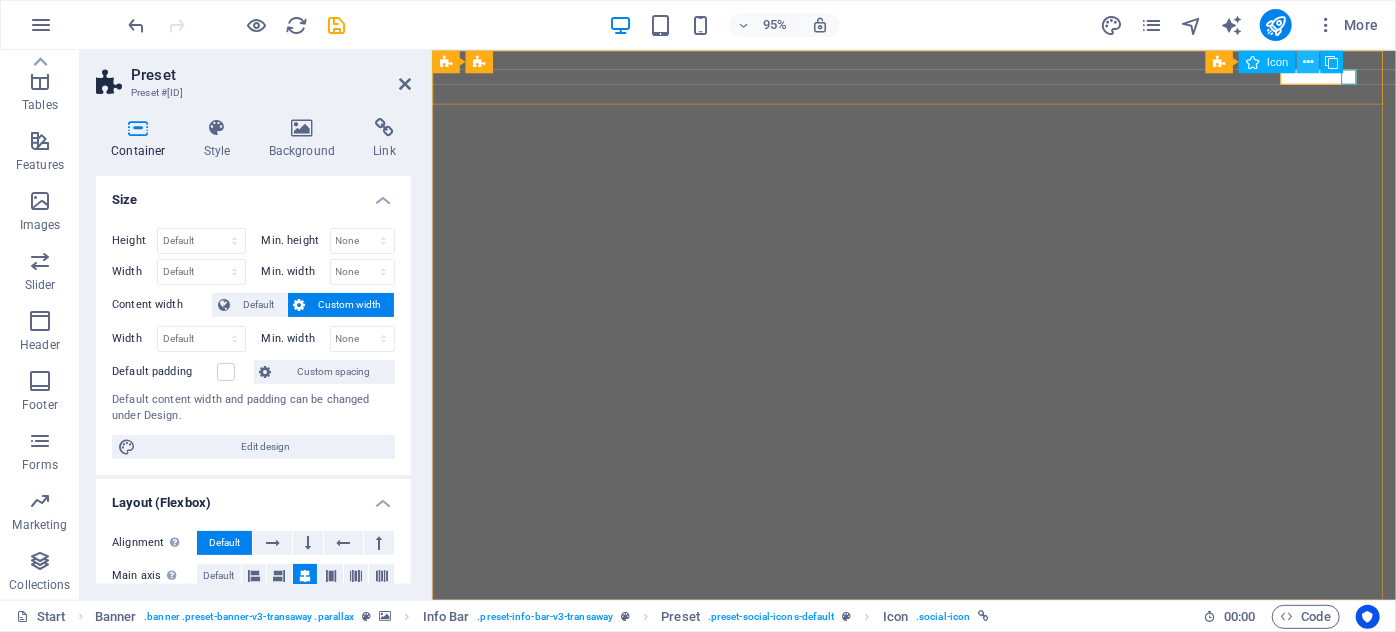 click at bounding box center (1308, 61) 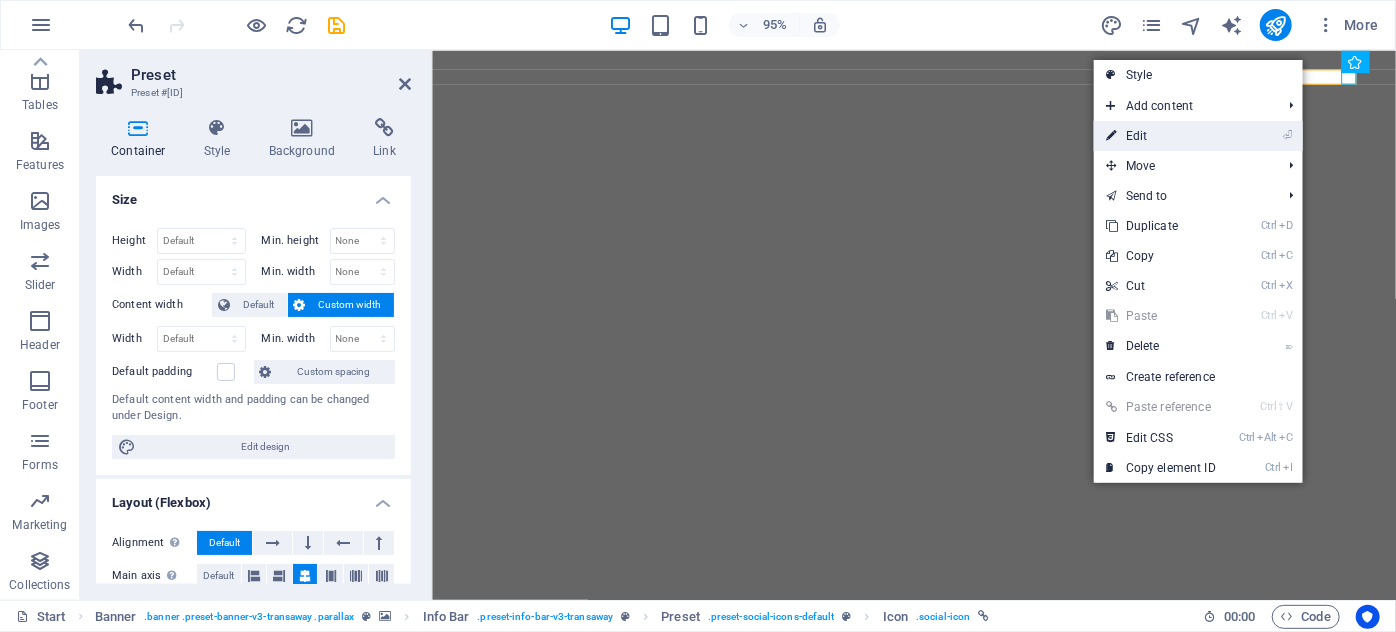 click on "⏎  Edit" at bounding box center (1161, 136) 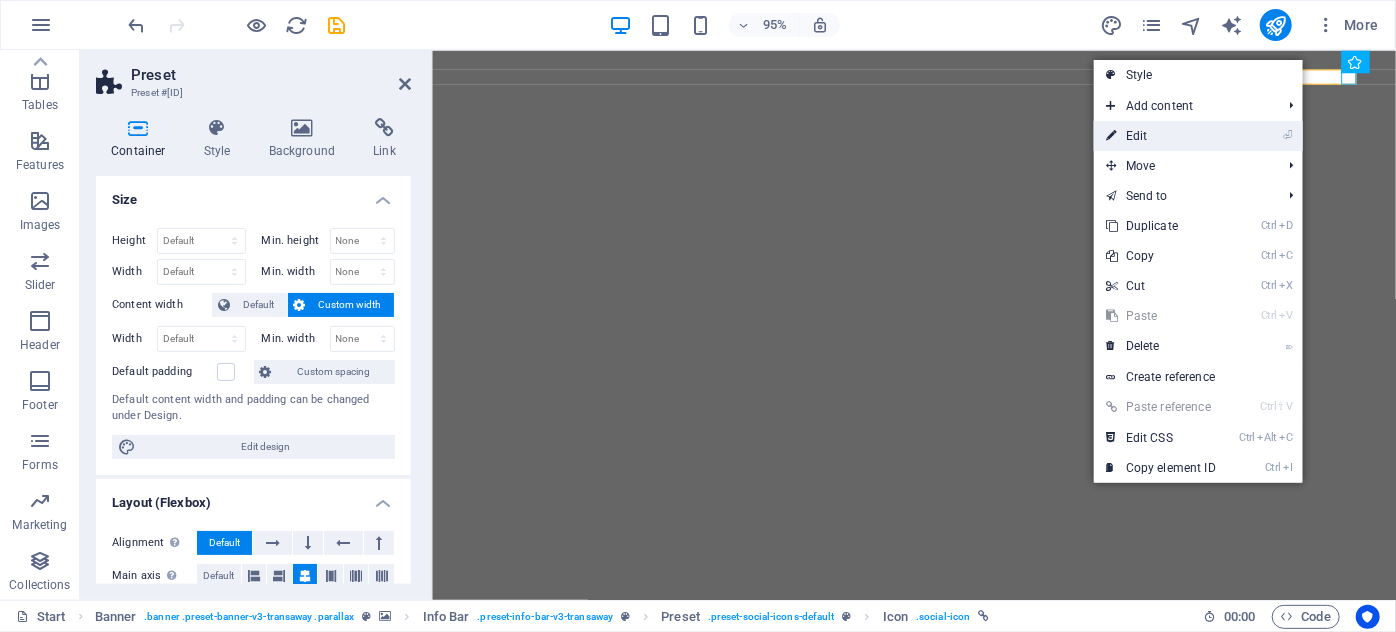 select on "xMidYMid" 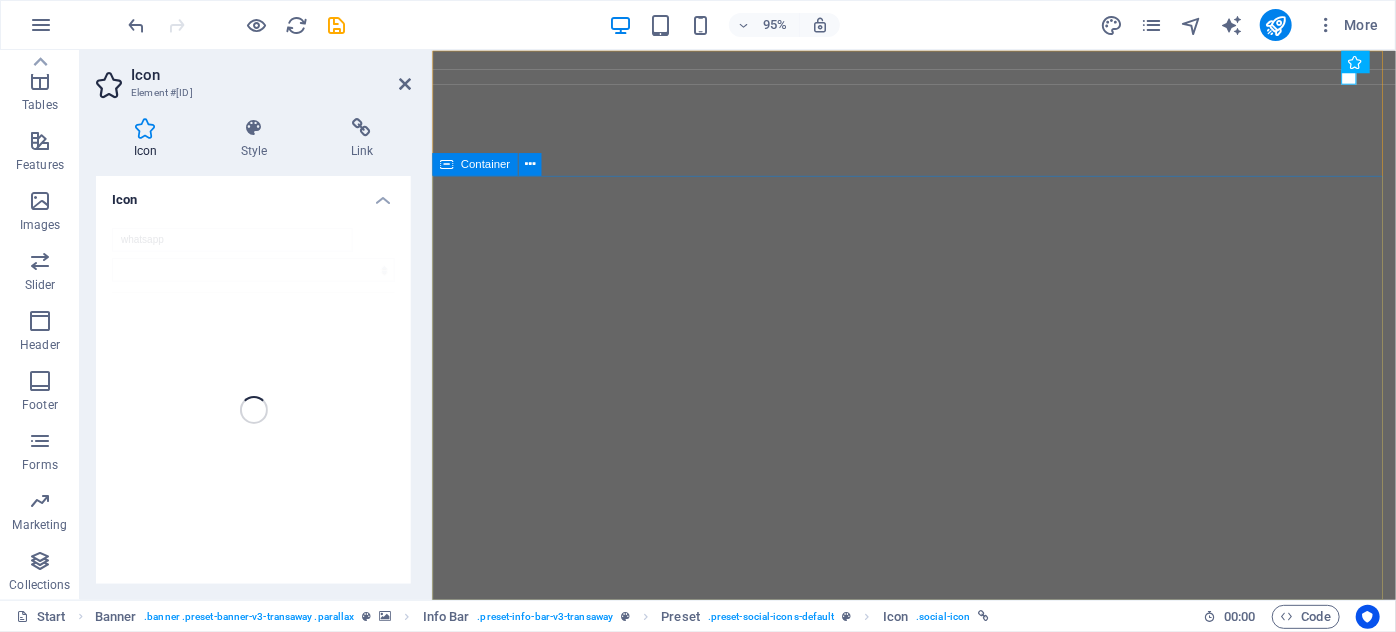 click on "UNDER CONSTRUCTION Cassowary Coast Building Inspections" at bounding box center (938, 1131) 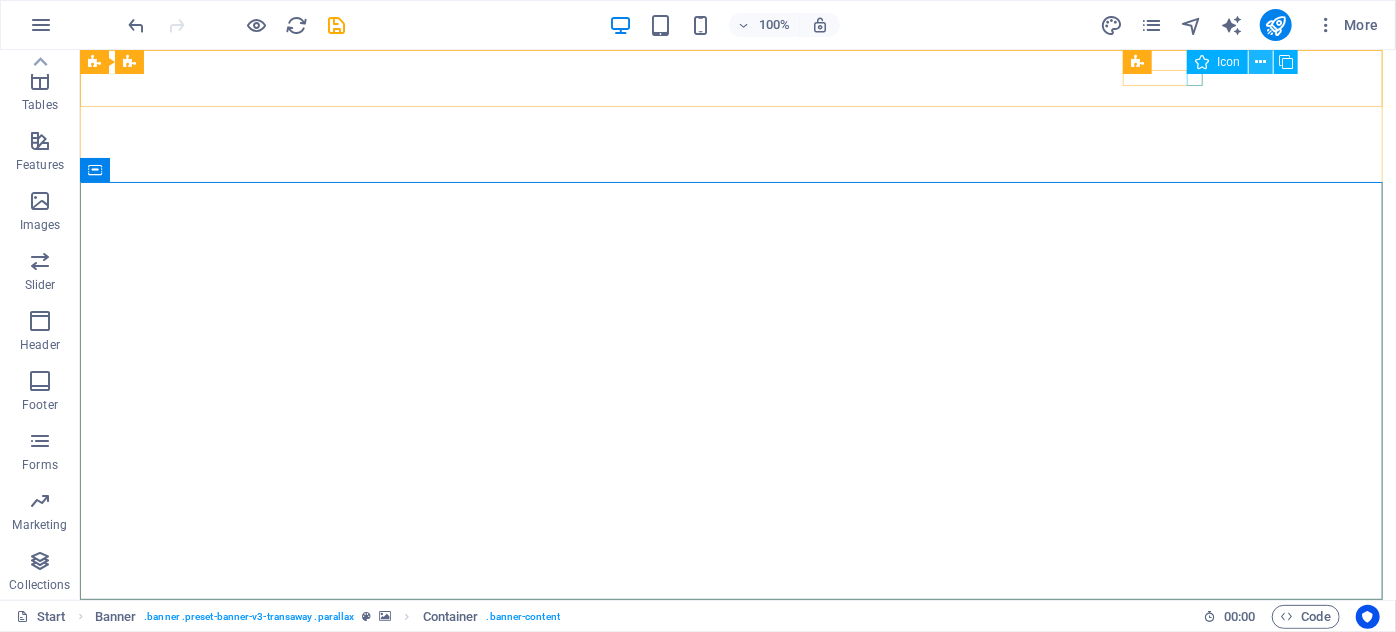 click at bounding box center [1260, 62] 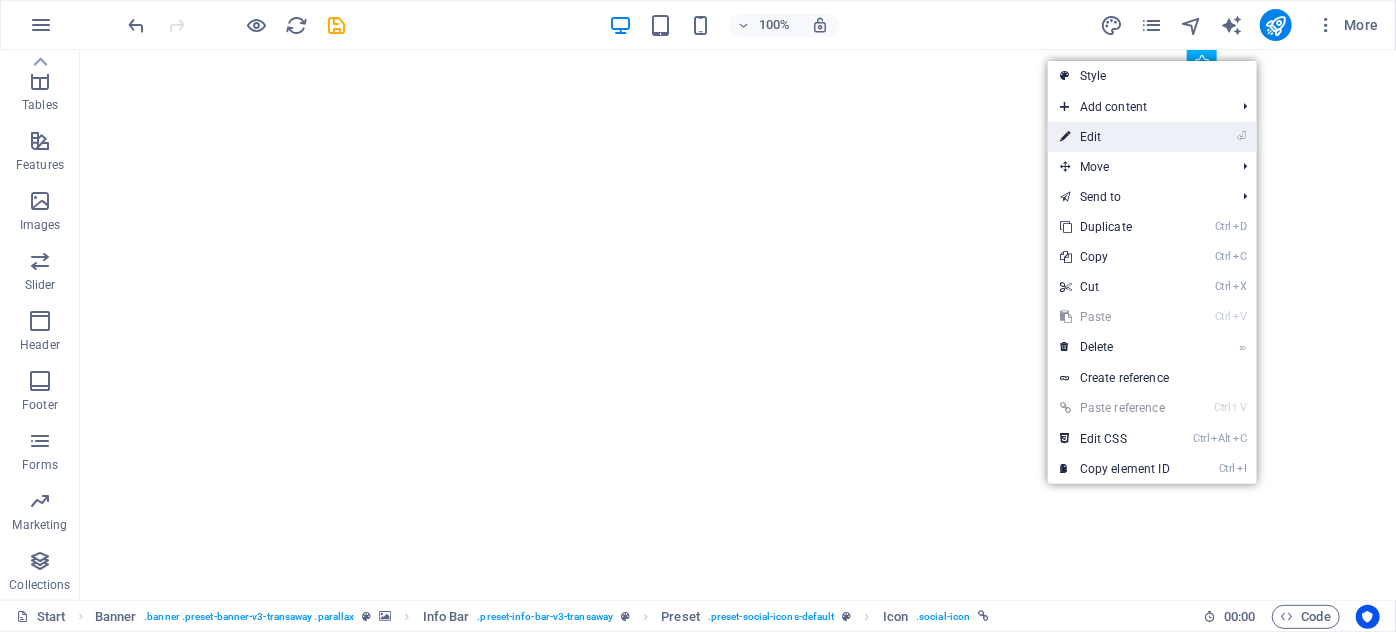 click on "⏎  Edit" at bounding box center [1115, 137] 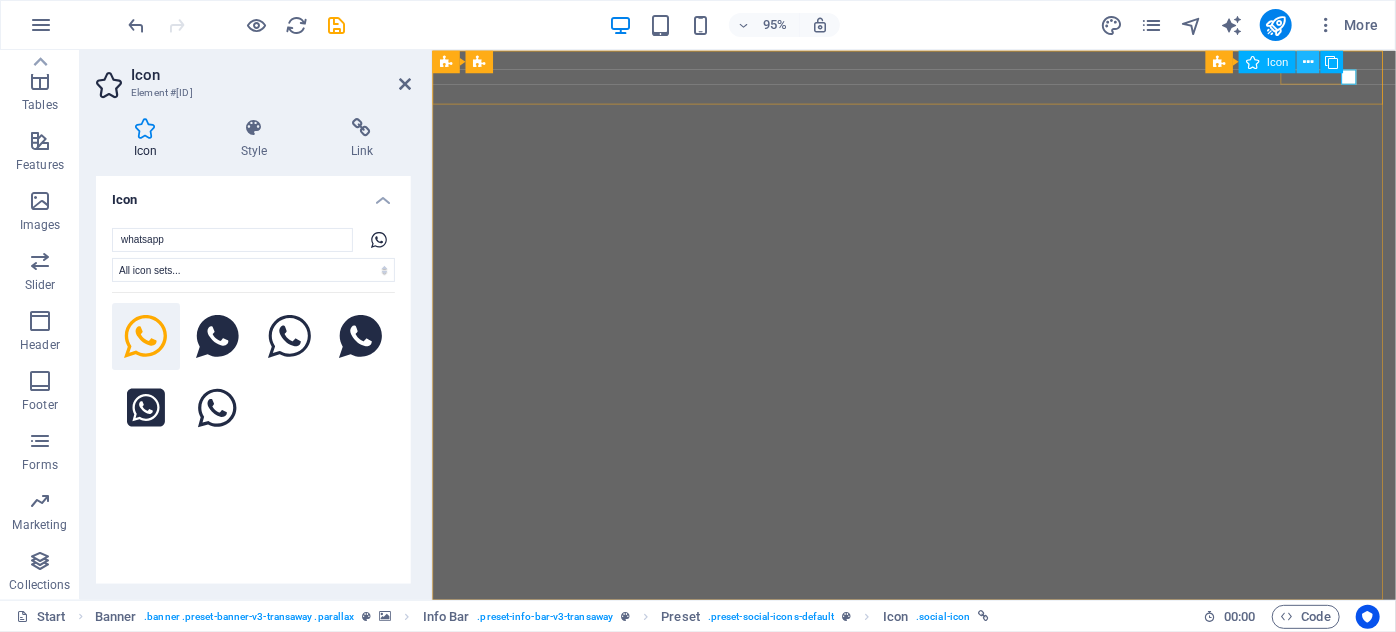 click at bounding box center (1308, 61) 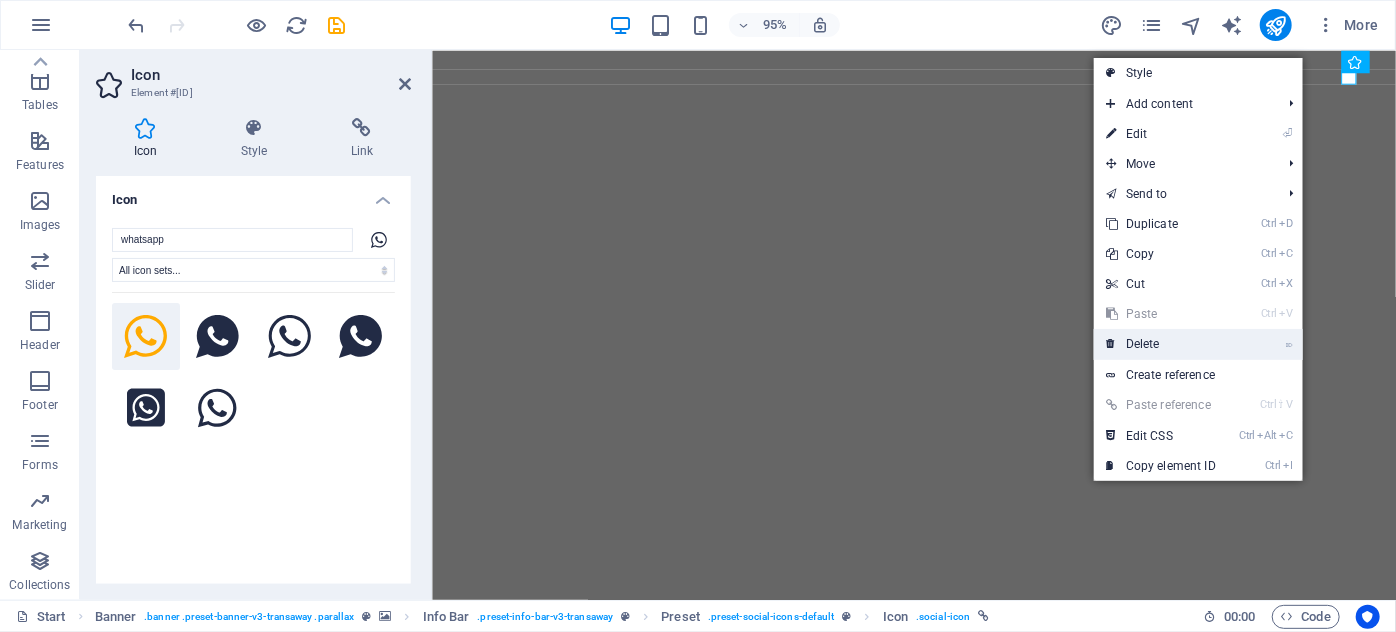 click on "⌦  Delete" at bounding box center [1161, 344] 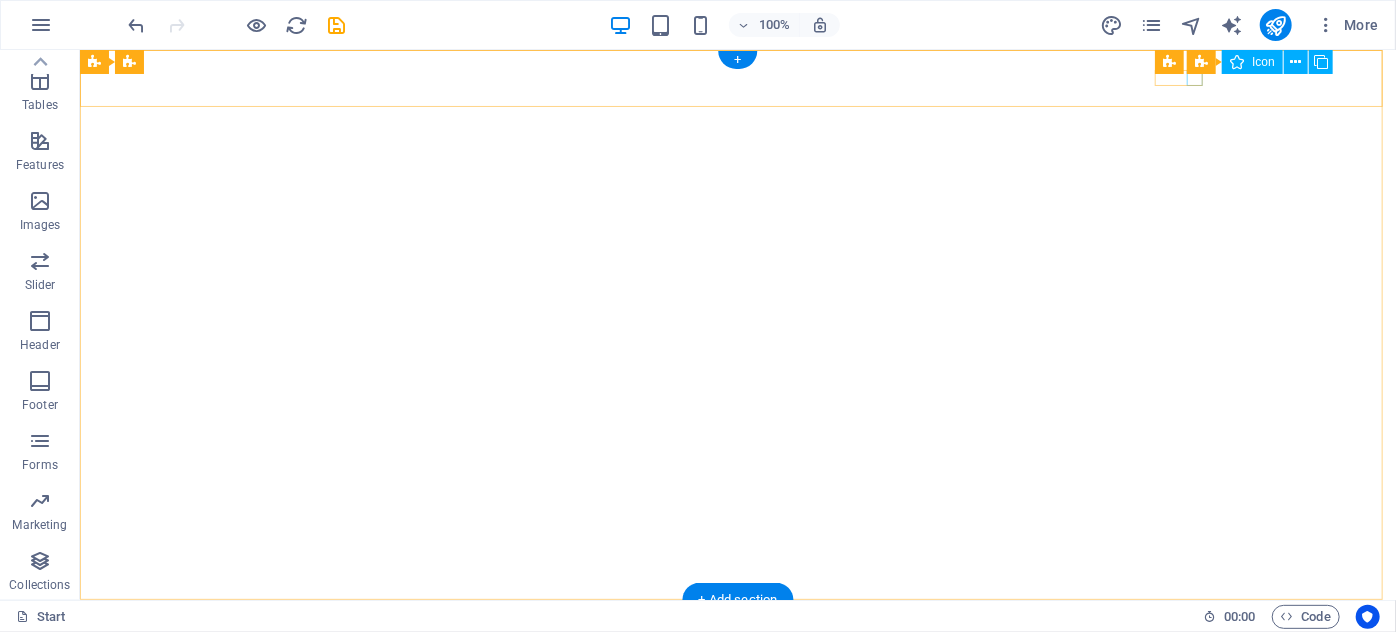 click at bounding box center [737, 723] 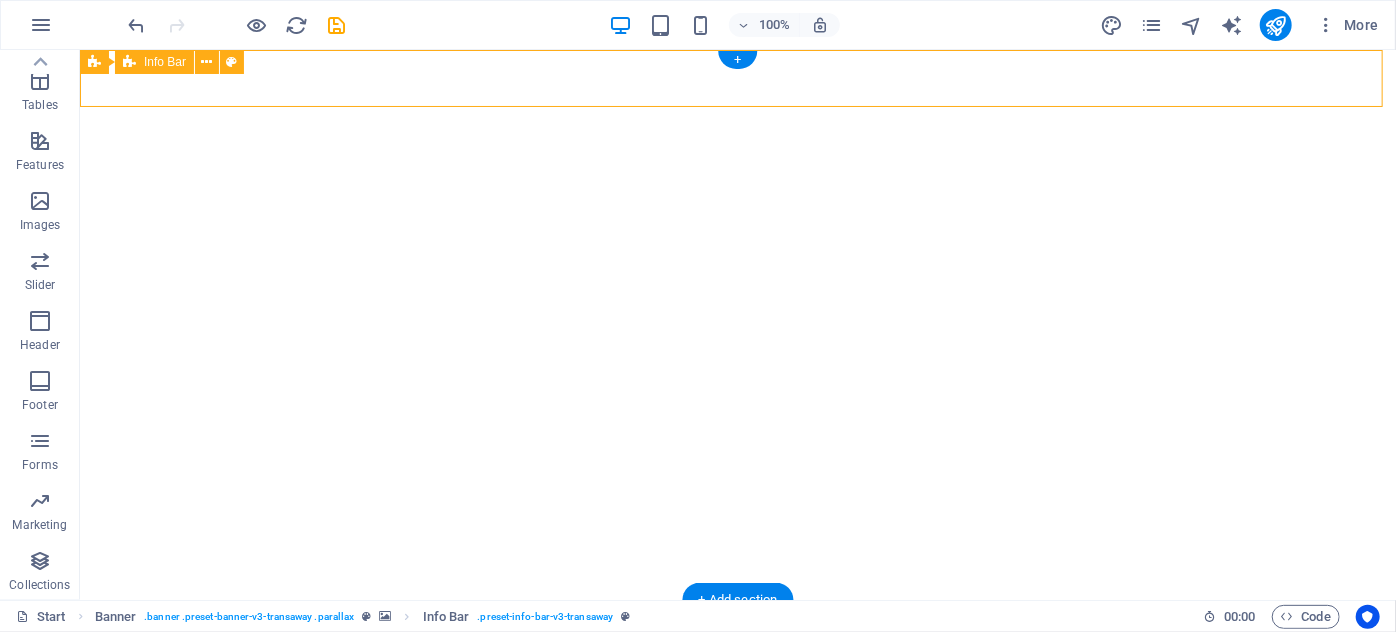 click on "[PHONE] [EMAIL]" at bounding box center (737, 673) 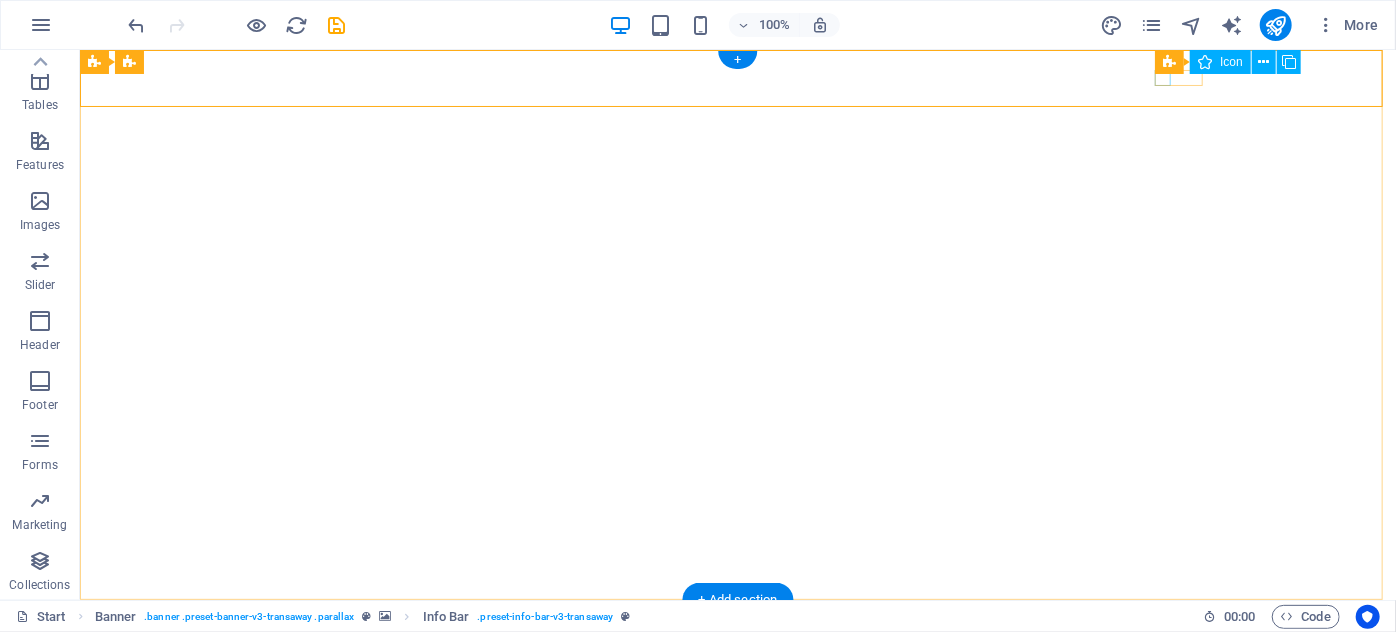 click at bounding box center (737, 699) 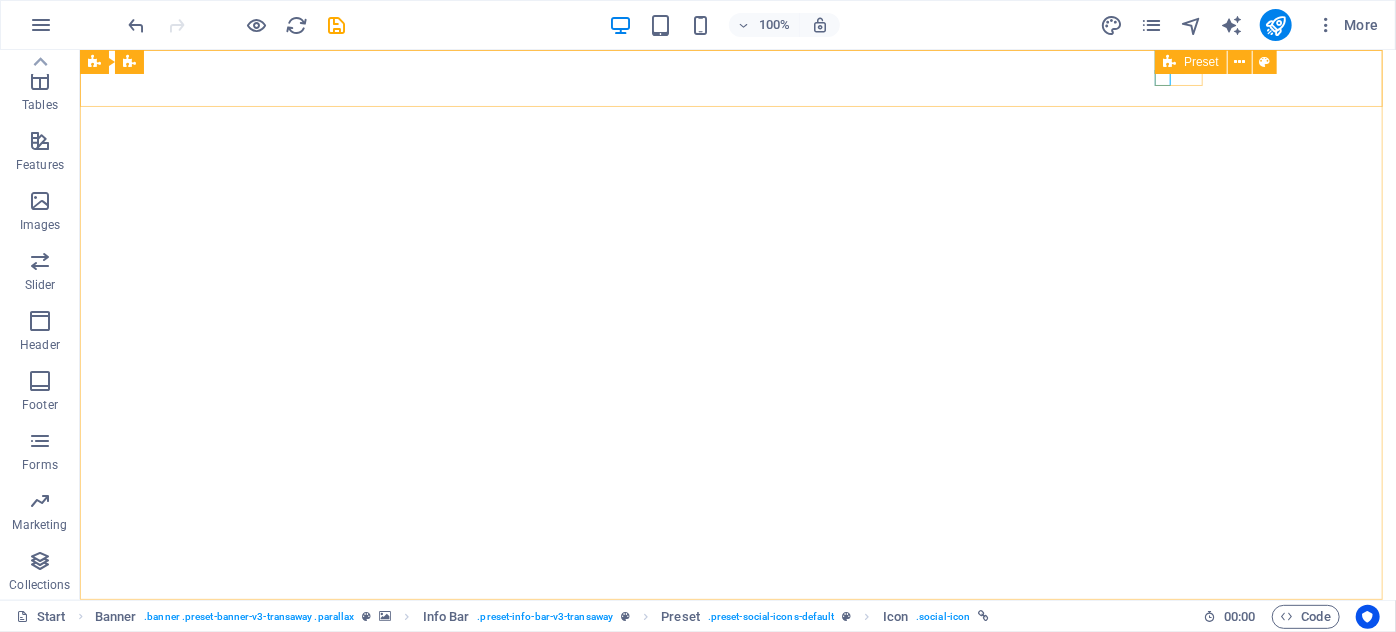 click on "Preset" at bounding box center (1201, 62) 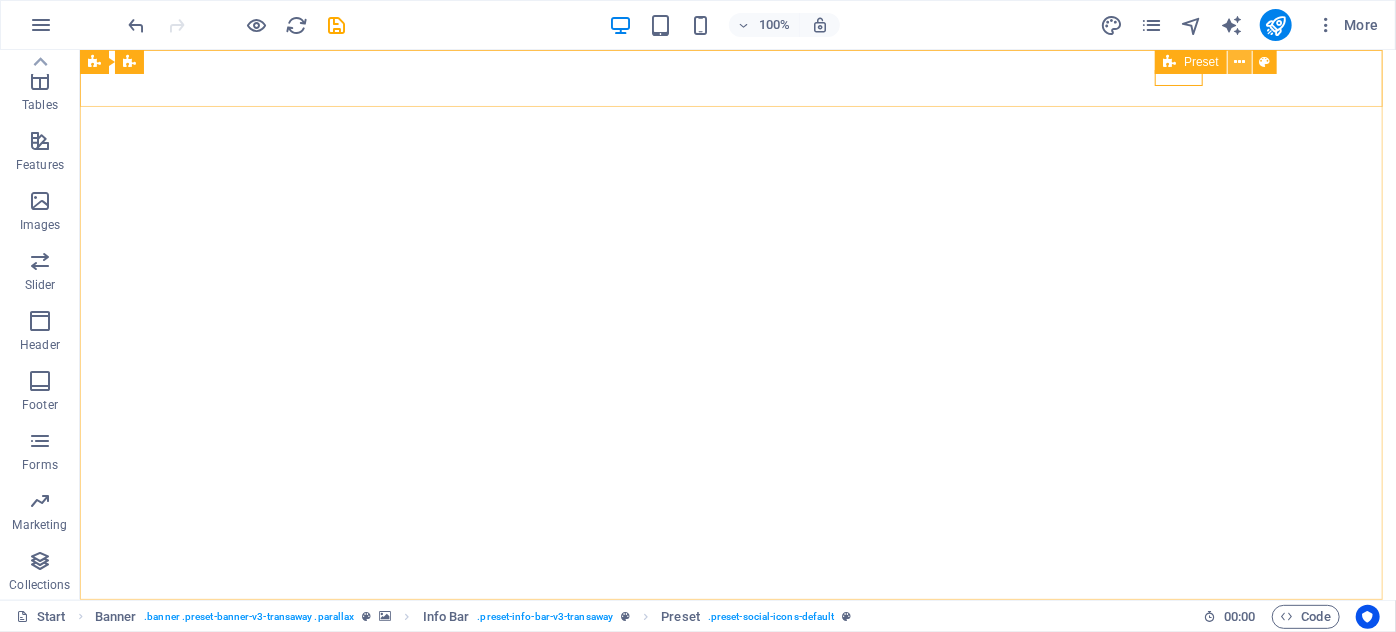 click at bounding box center [1239, 62] 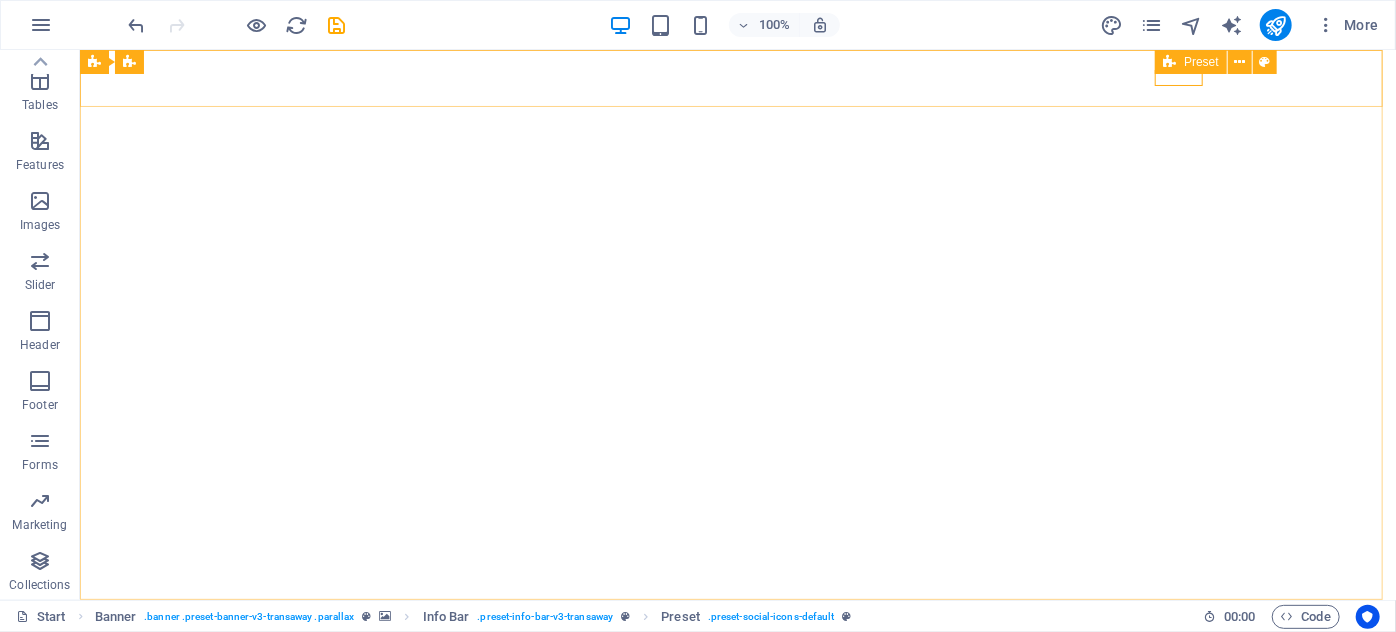 click at bounding box center (1169, 62) 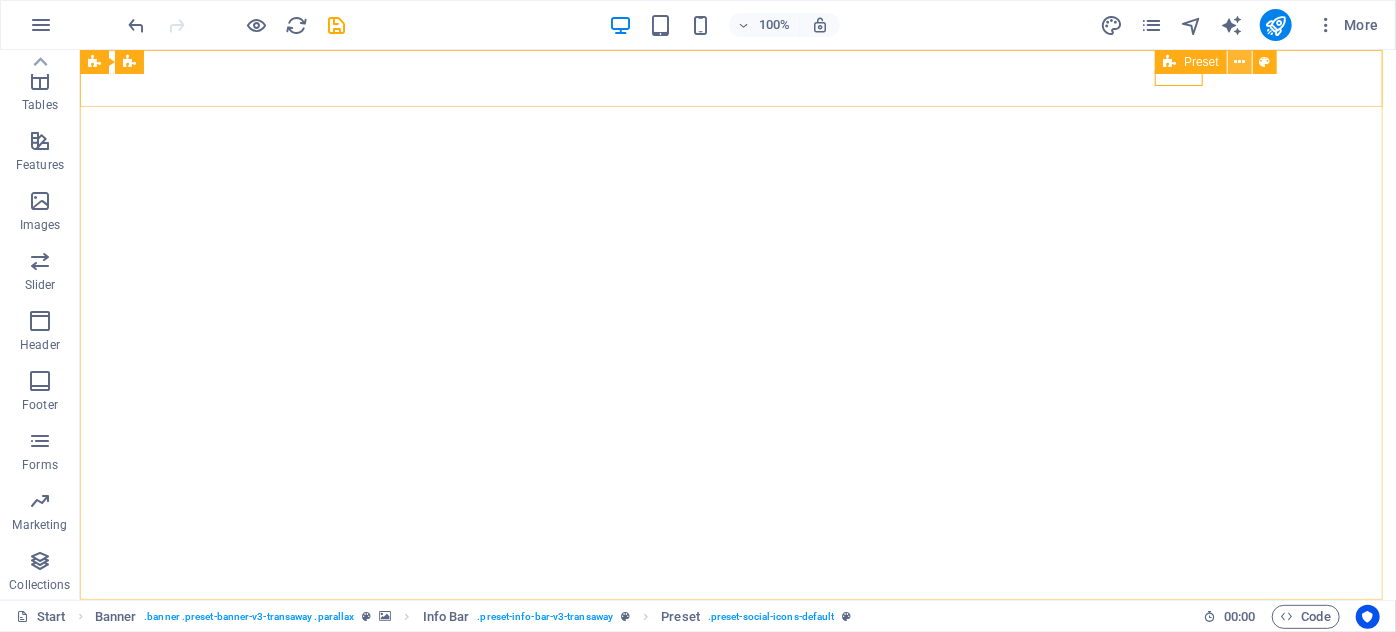 click at bounding box center (1239, 62) 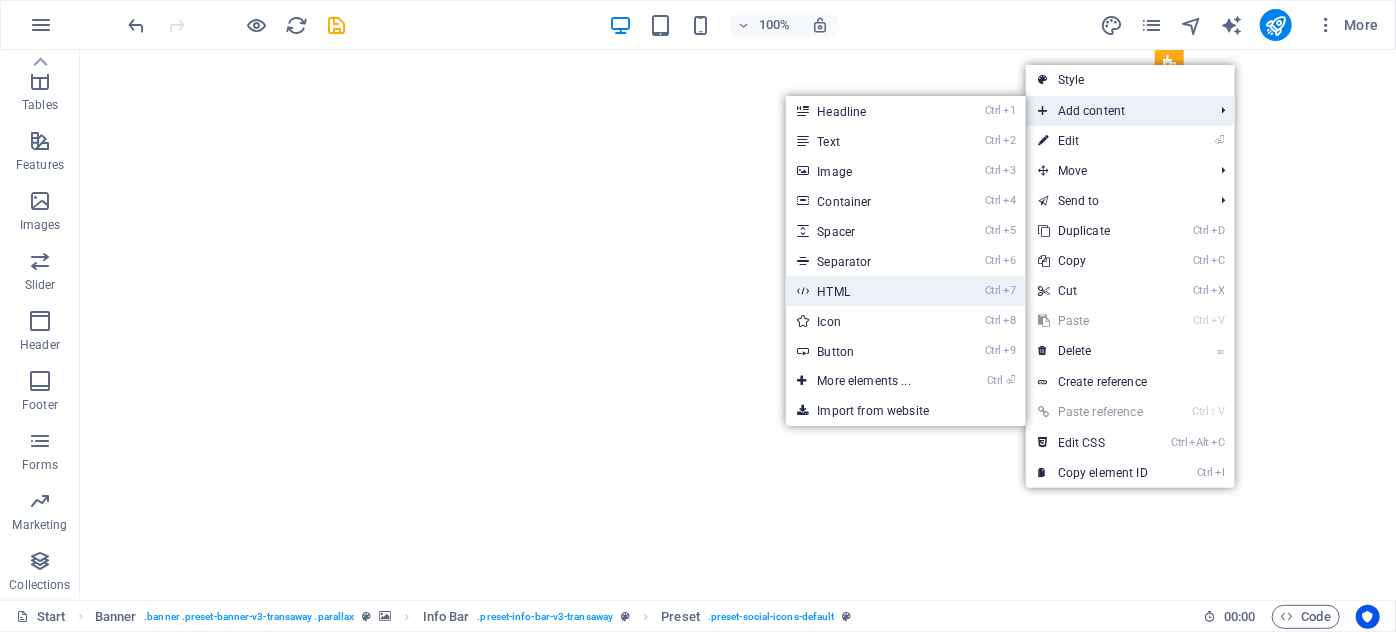 click on "Ctrl 7  HTML" at bounding box center (868, 291) 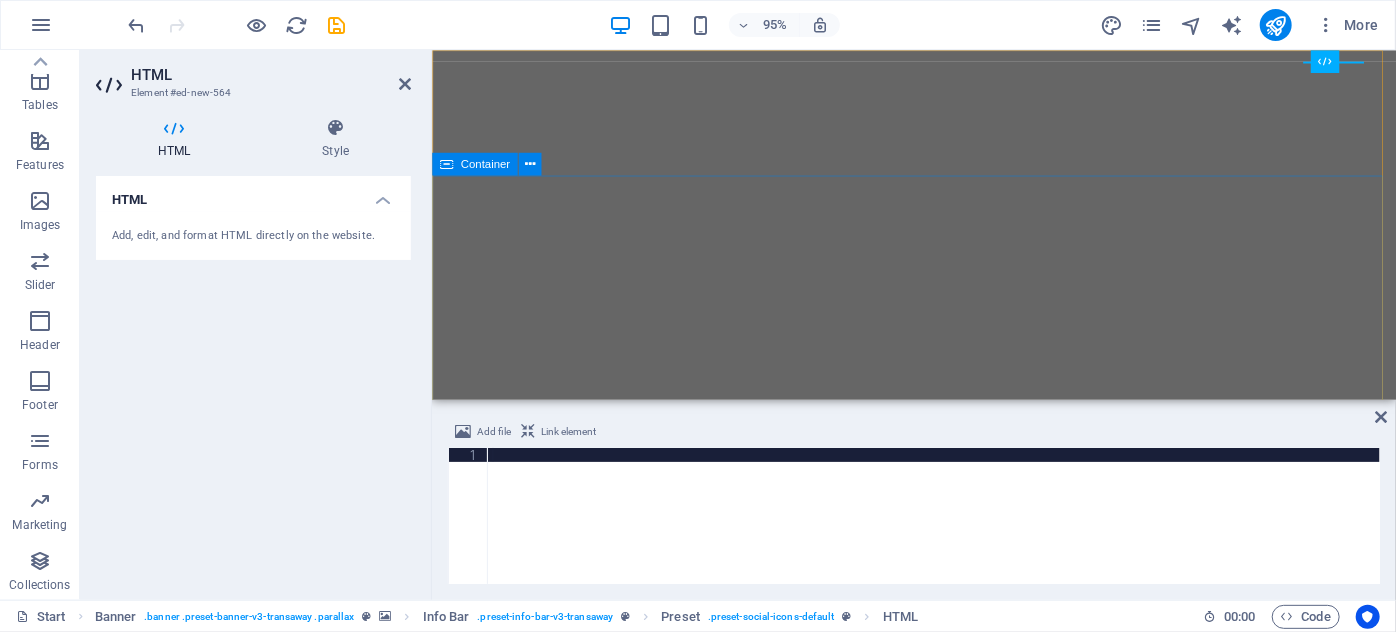 click on "UNDER CONSTRUCTION Cassowary Coast Building Inspections" at bounding box center [938, 951] 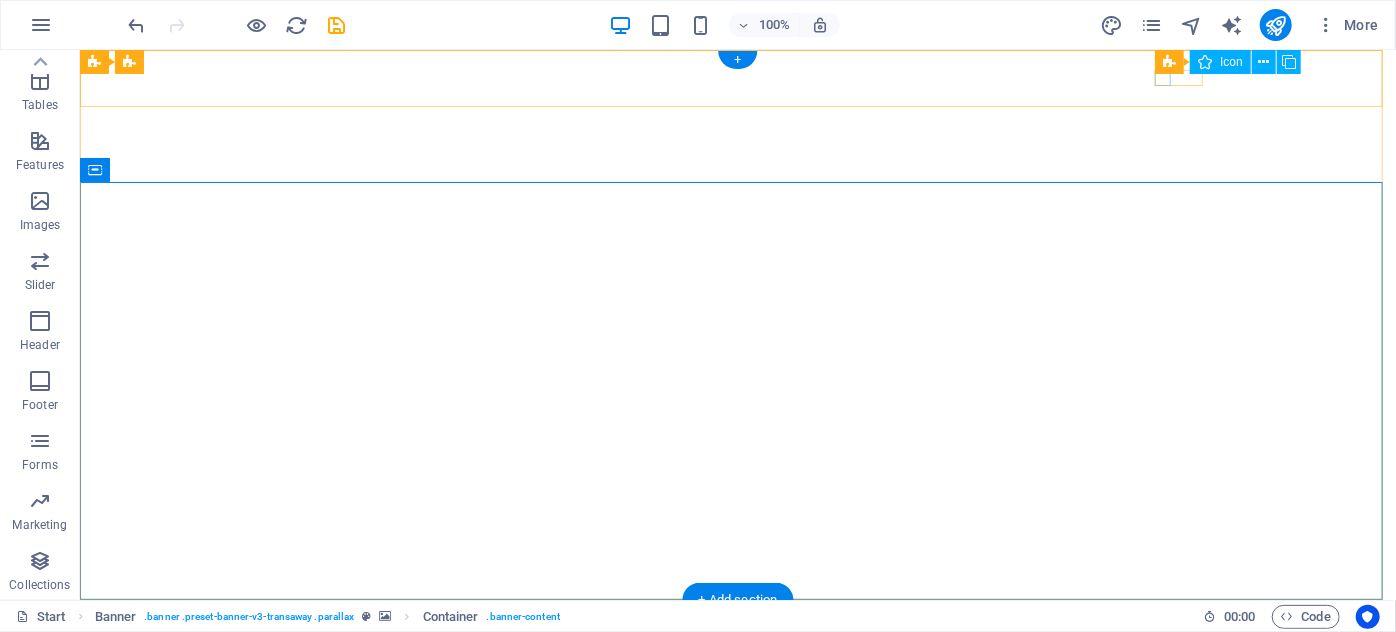click at bounding box center [737, 699] 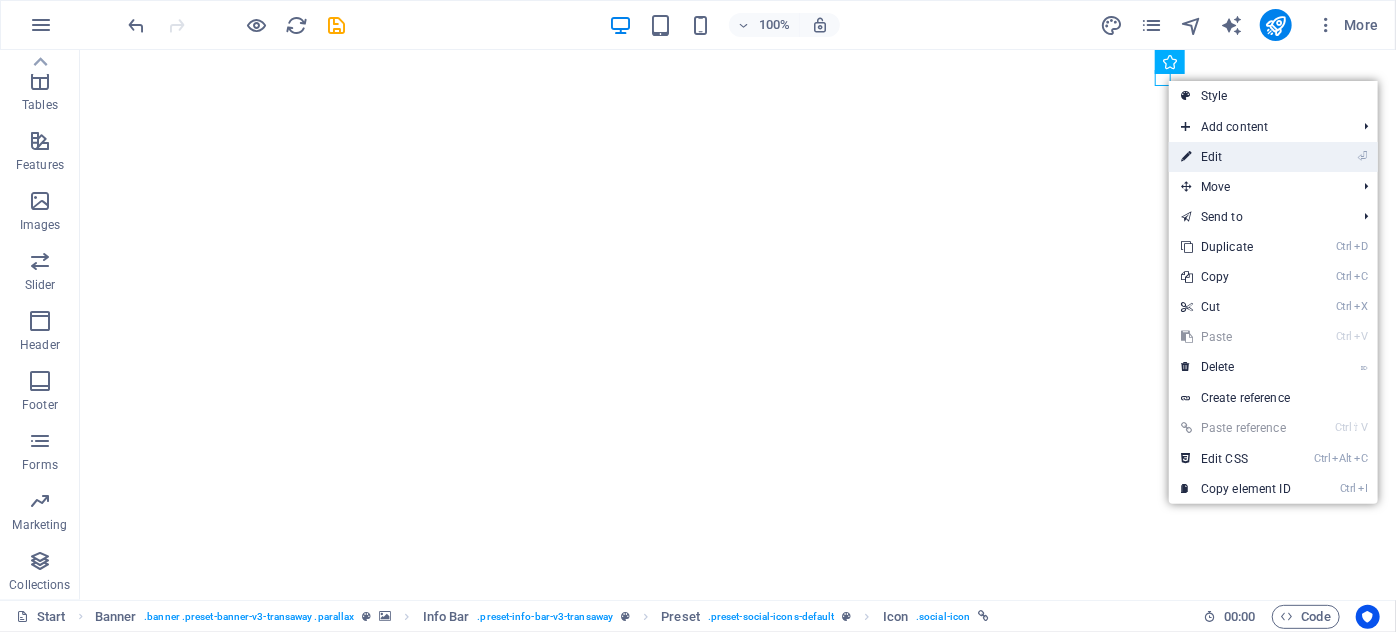 click on "⏎  Edit" at bounding box center (1236, 157) 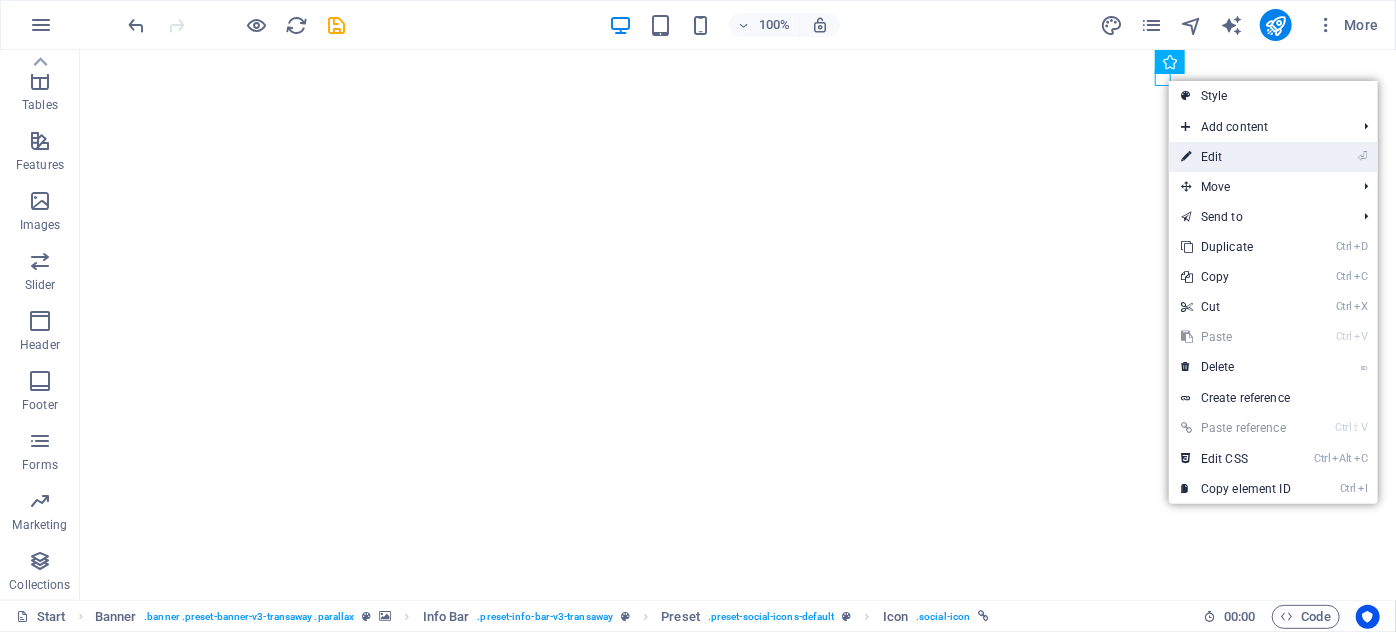select on "xMidYMid" 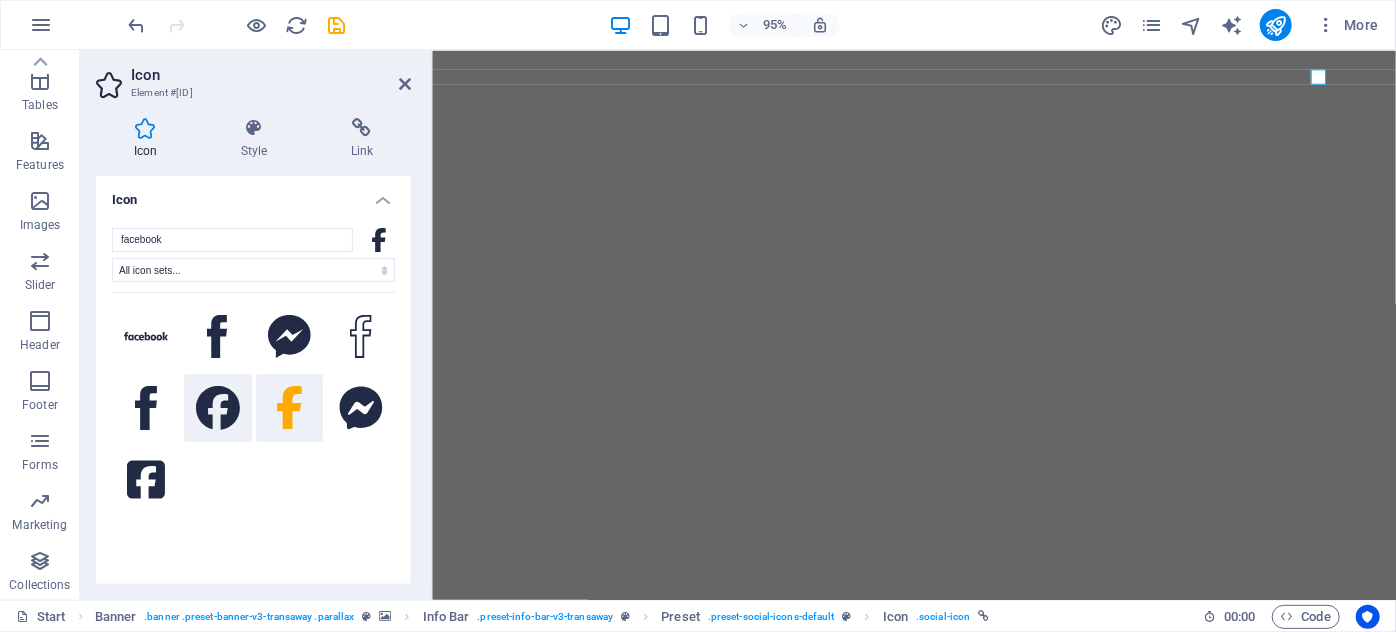 click 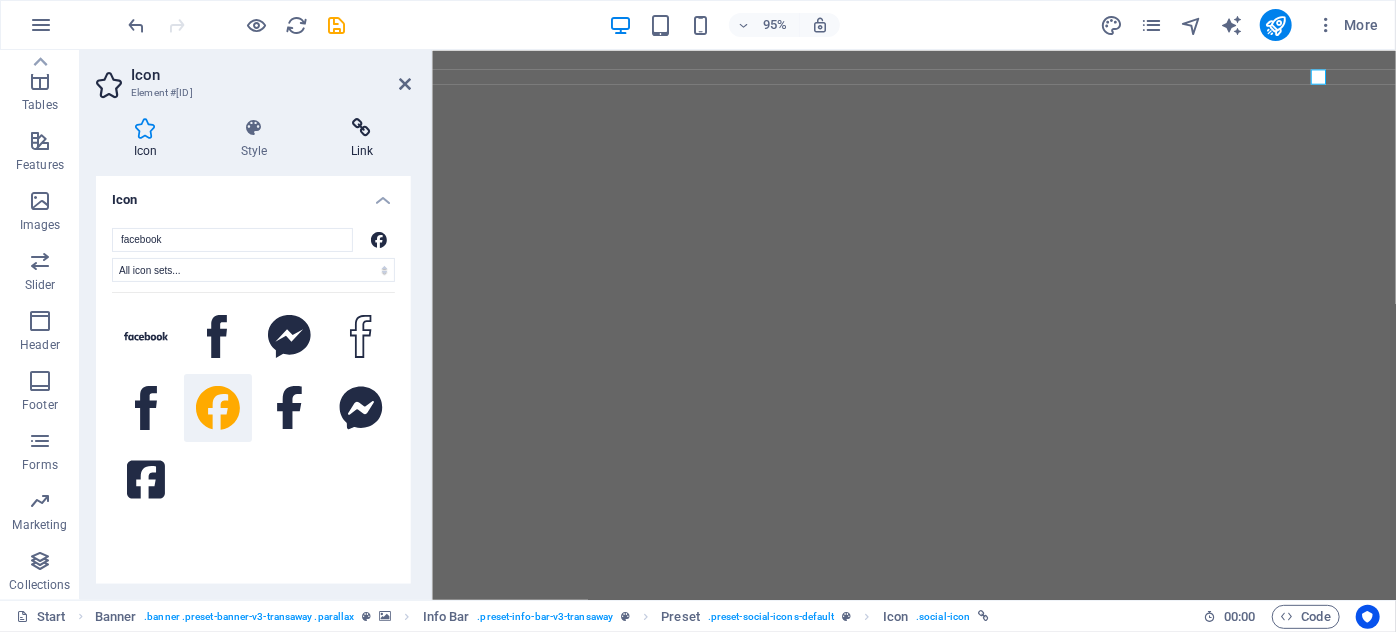click at bounding box center [362, 128] 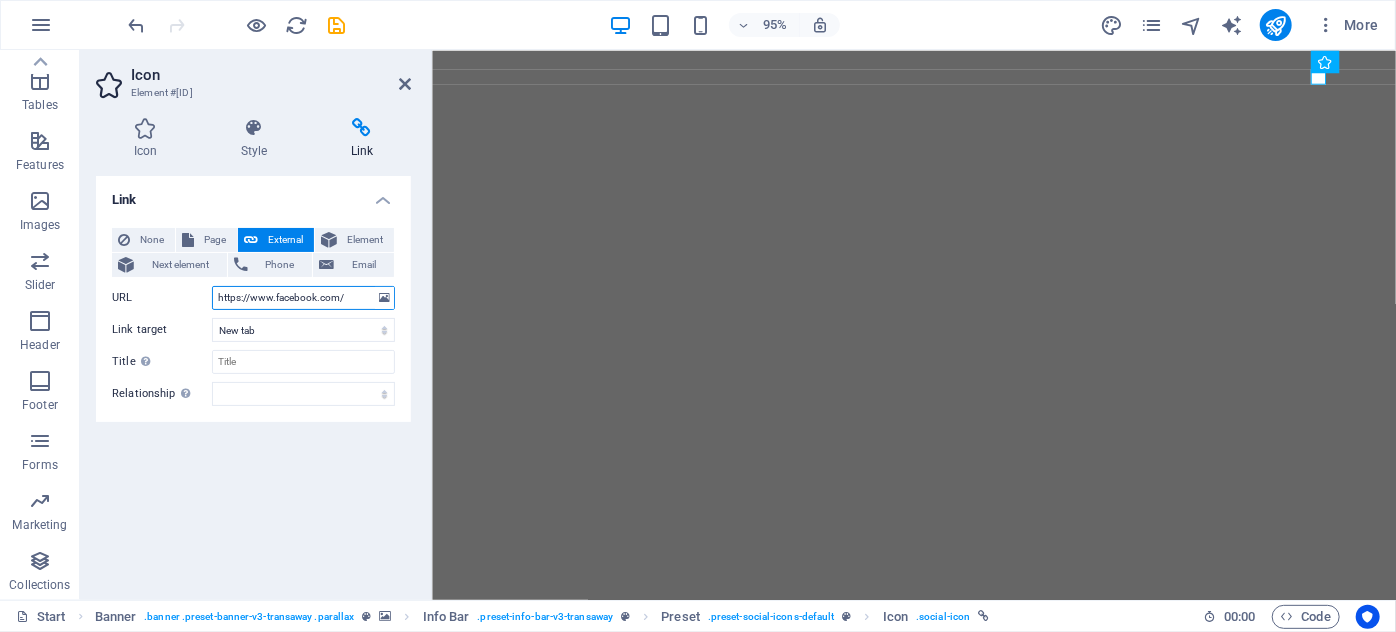 drag, startPoint x: 216, startPoint y: 295, endPoint x: 362, endPoint y: 297, distance: 146.0137 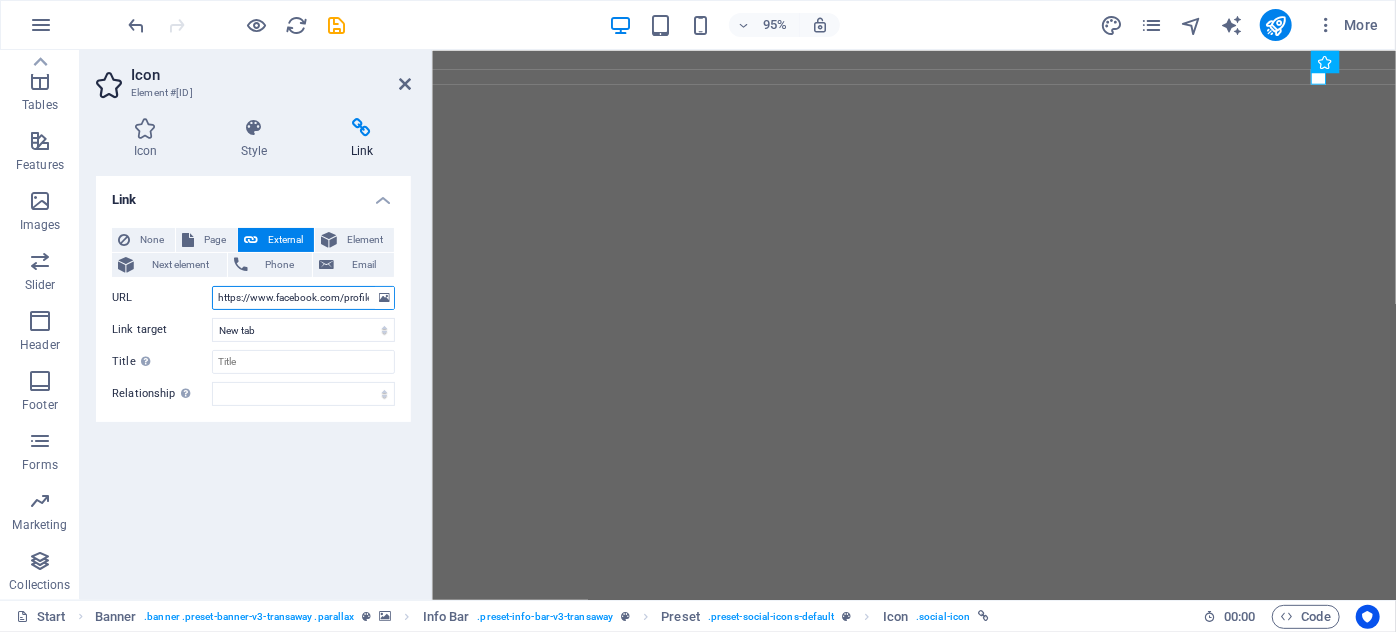 scroll, scrollTop: 0, scrollLeft: 122, axis: horizontal 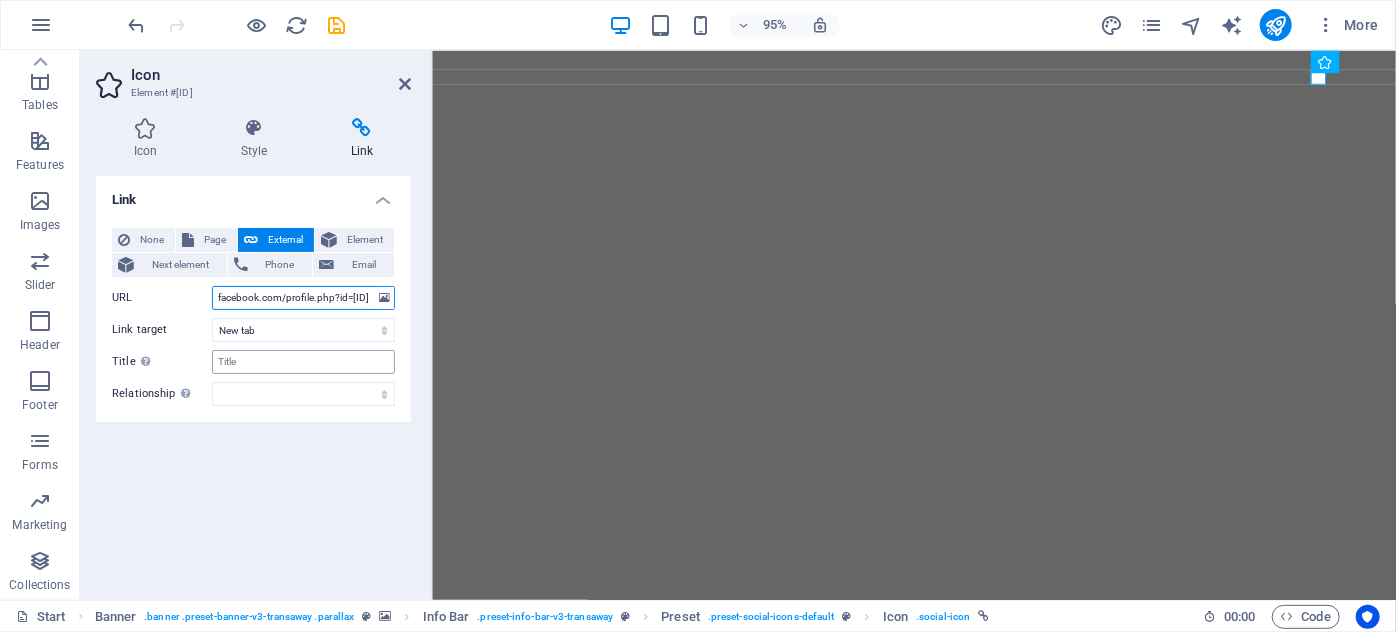 type on "https://www.facebook.com/profile.php?id=[ID]" 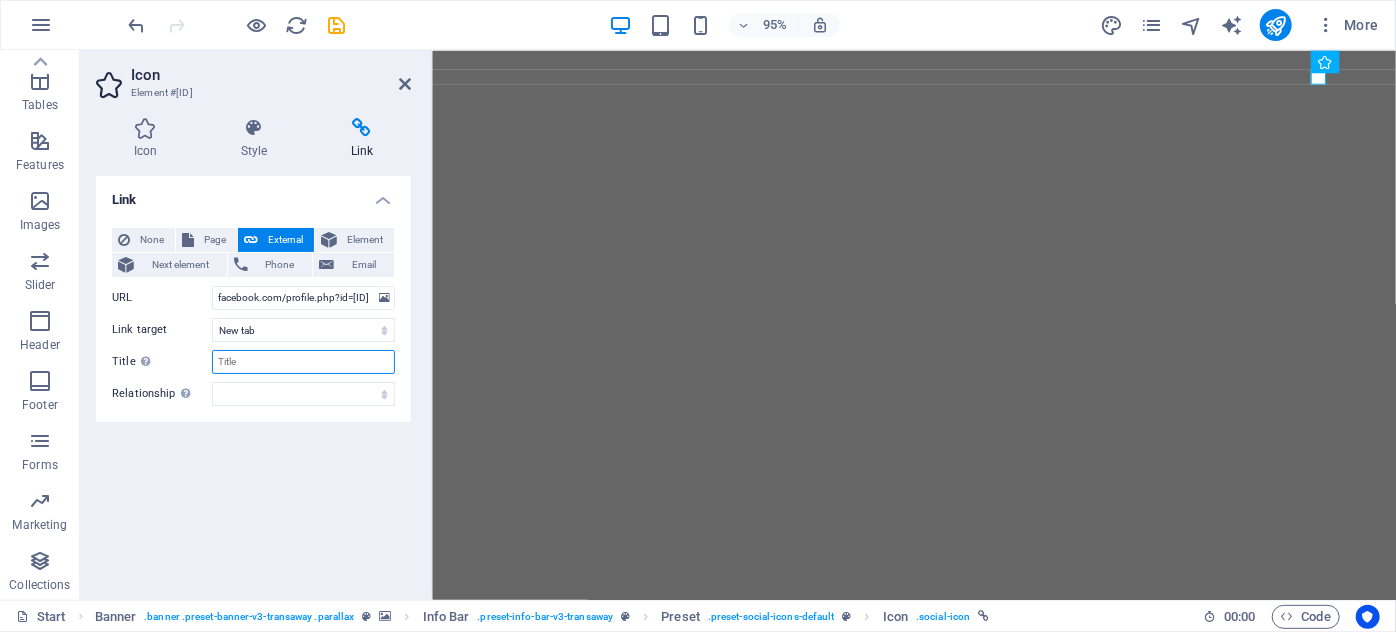 scroll, scrollTop: 0, scrollLeft: 0, axis: both 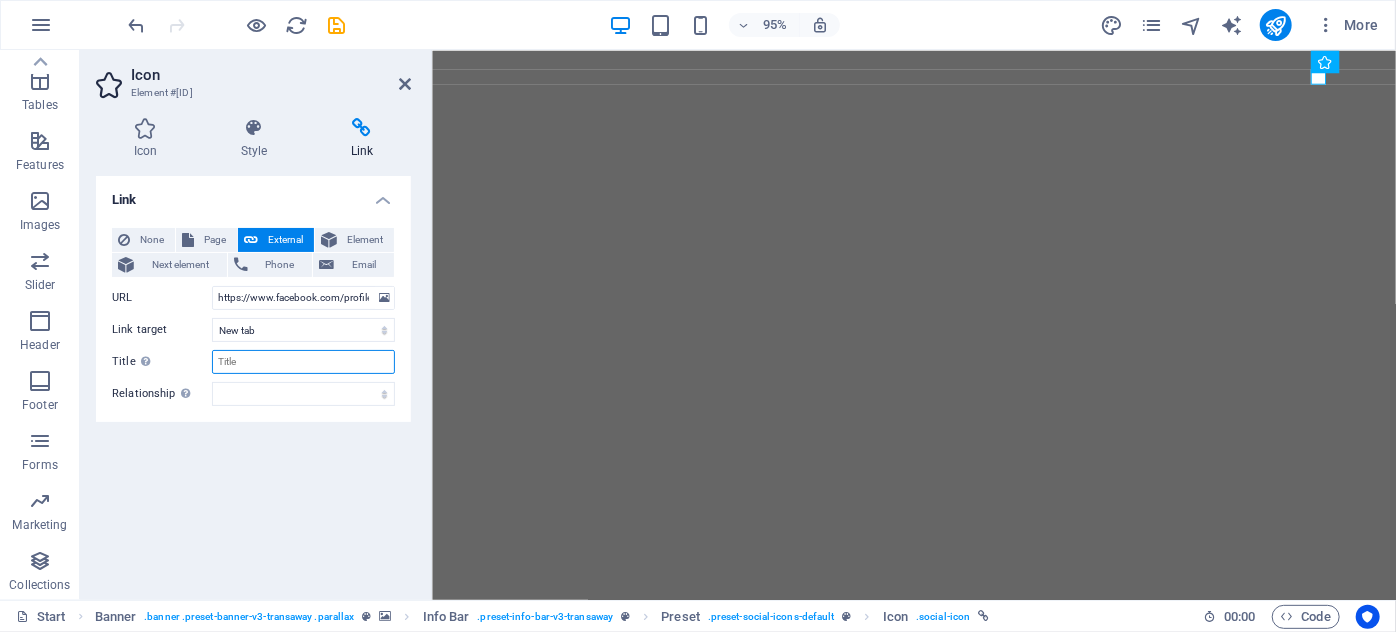 click on "Title Additional link description, should not be the same as the link text. The title is most often shown as a tooltip text when the mouse moves over the element. Leave empty if uncertain." at bounding box center (303, 362) 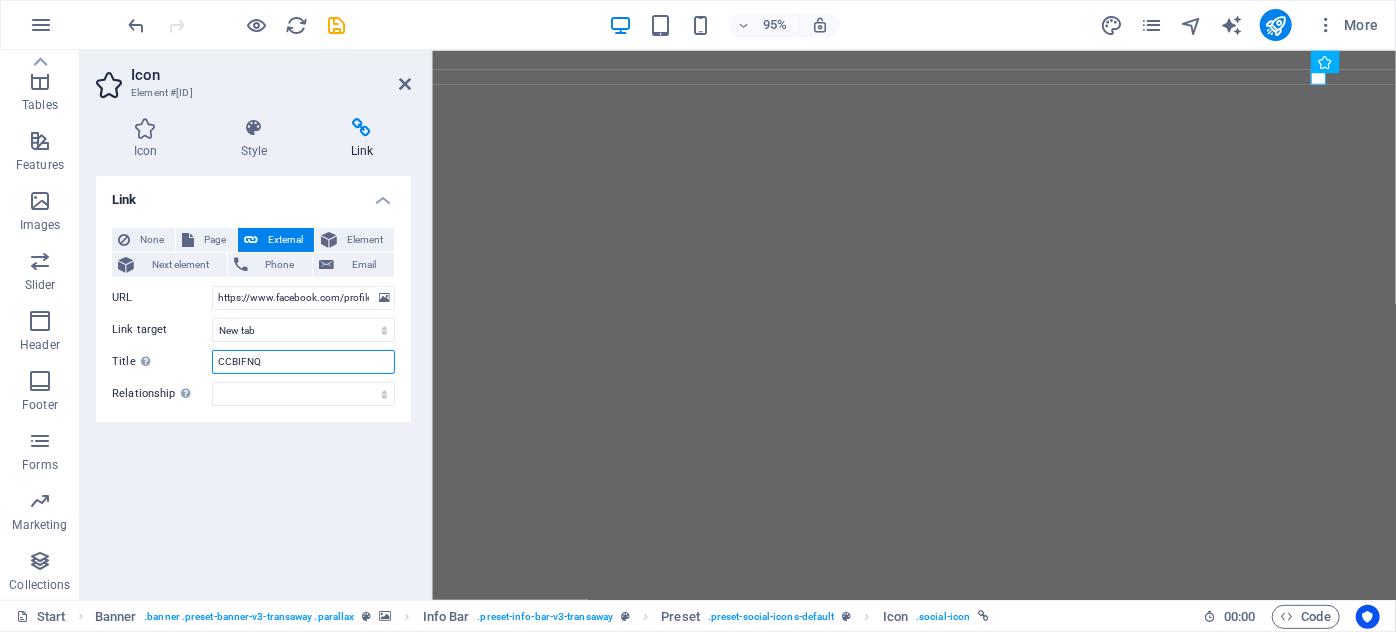 type on "CCBIFNQ" 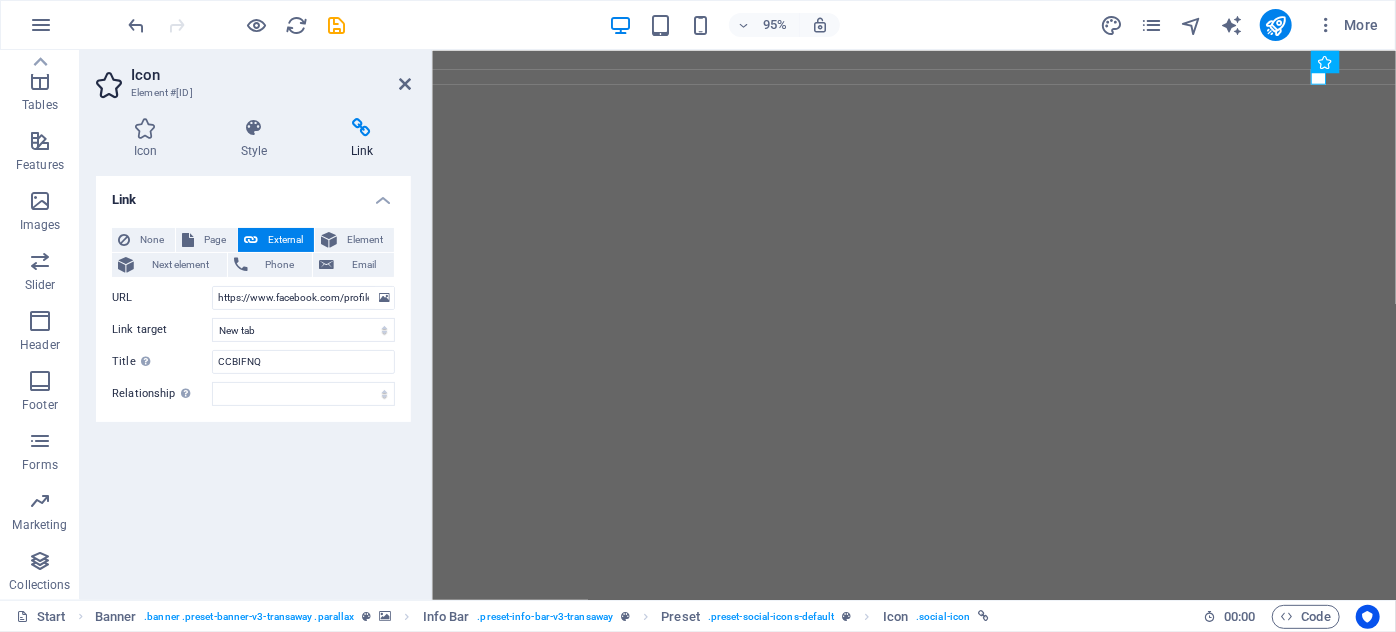 click on "Link None Page External Element Next element Phone Email Page Start Subpage Legal Notice Privacy Element
URL https://www.facebook.com/profile.php?id=[ID] Phone Email Link target New tab Same tab Overlay Title Additional link description, should not be the same as the link text. The title is most often shown as a tooltip text when the mouse moves over the element. Leave empty if uncertain. CCBIFNQ Relationship Sets the  relationship of this link to the link target . For example, the value "nofollow" instructs search engines not to follow the link. Can be left empty. alternate author bookmark external help license next nofollow noreferrer noopener prev search tag" at bounding box center (253, 380) 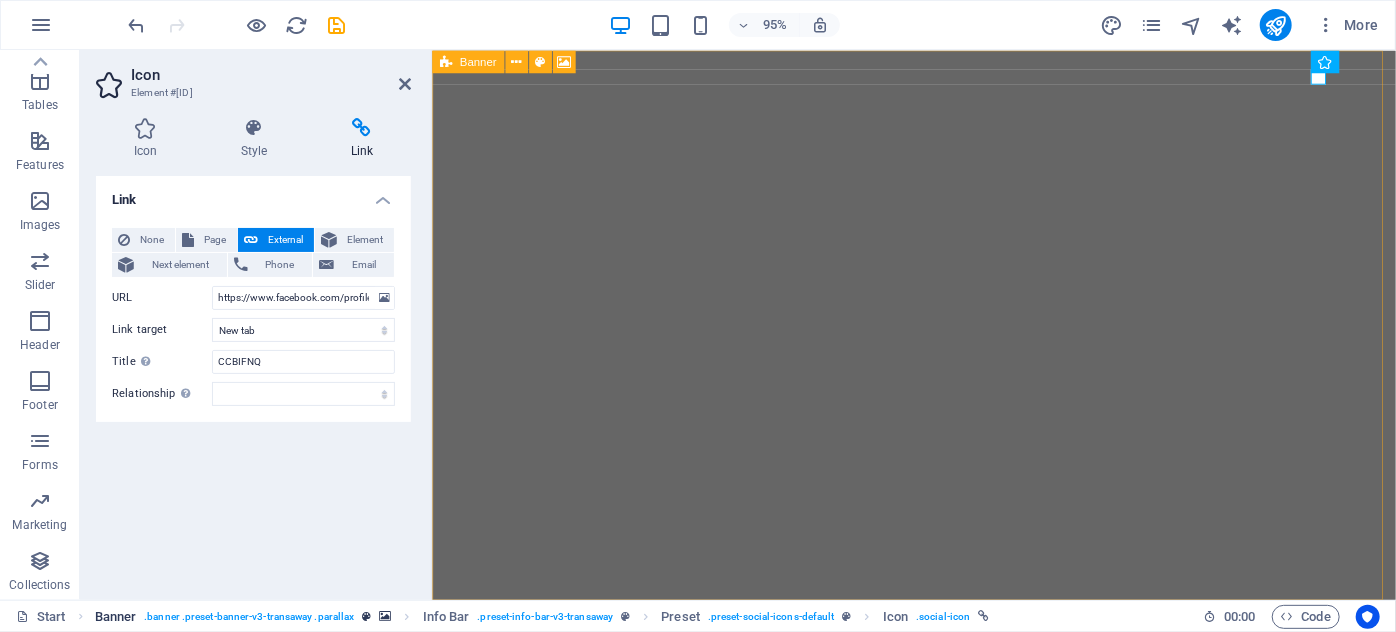 click on ". banner .preset-banner-v3-transaway .parallax" at bounding box center (249, 617) 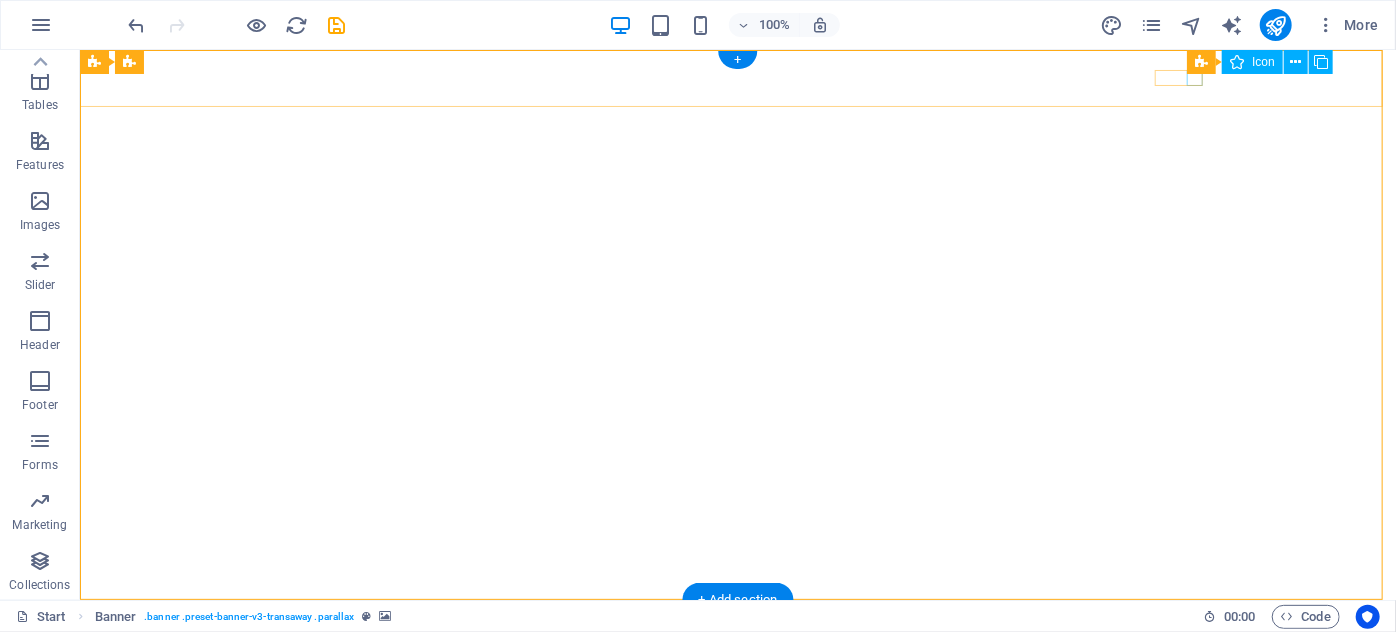 click at bounding box center (737, 752) 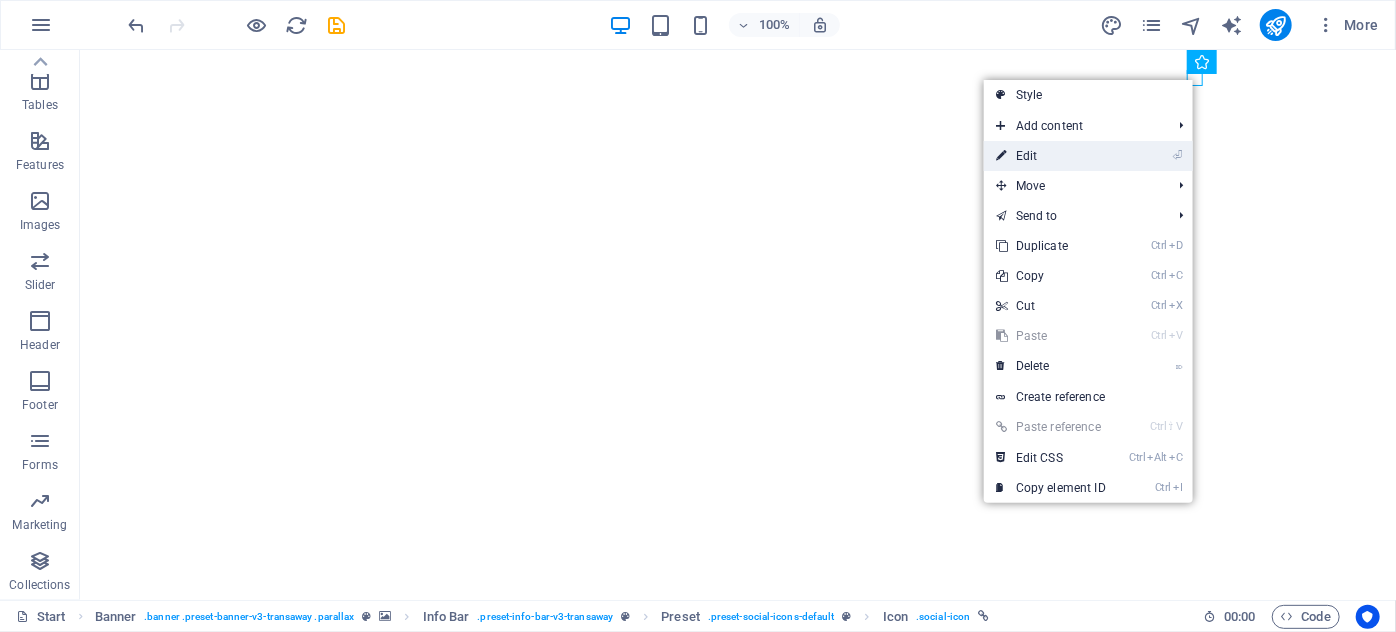click on "⏎  Edit" at bounding box center (1088, 156) 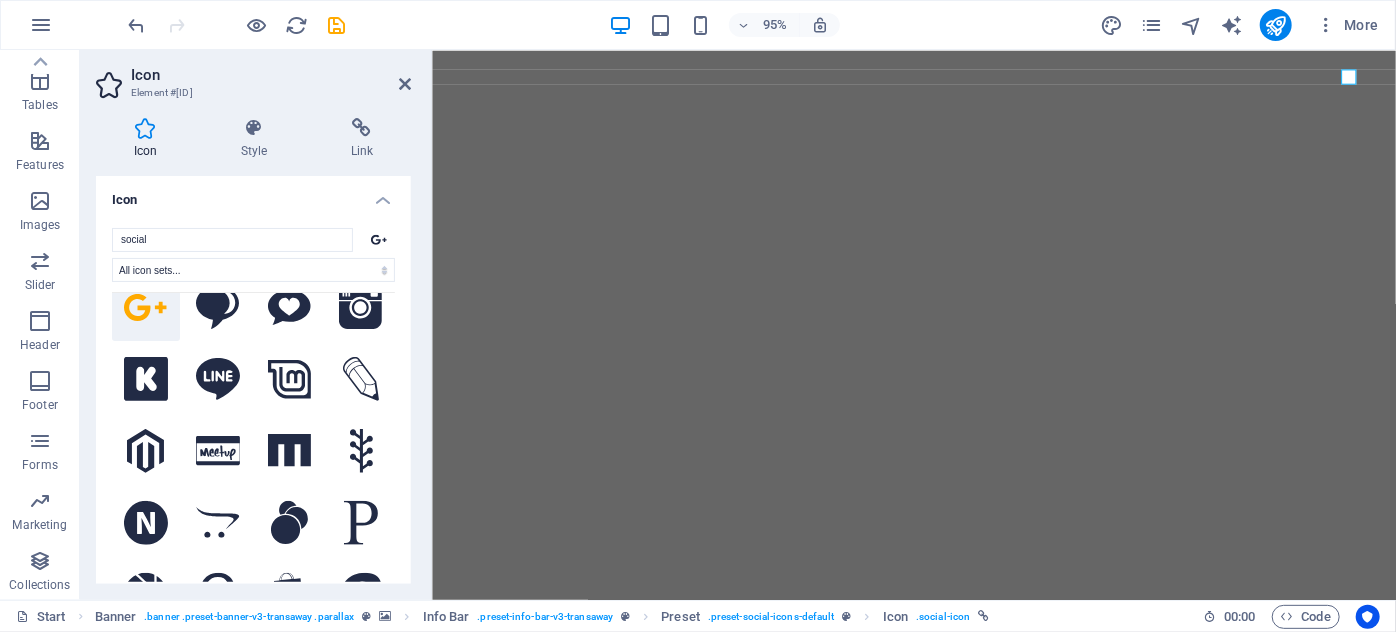 scroll, scrollTop: 545, scrollLeft: 0, axis: vertical 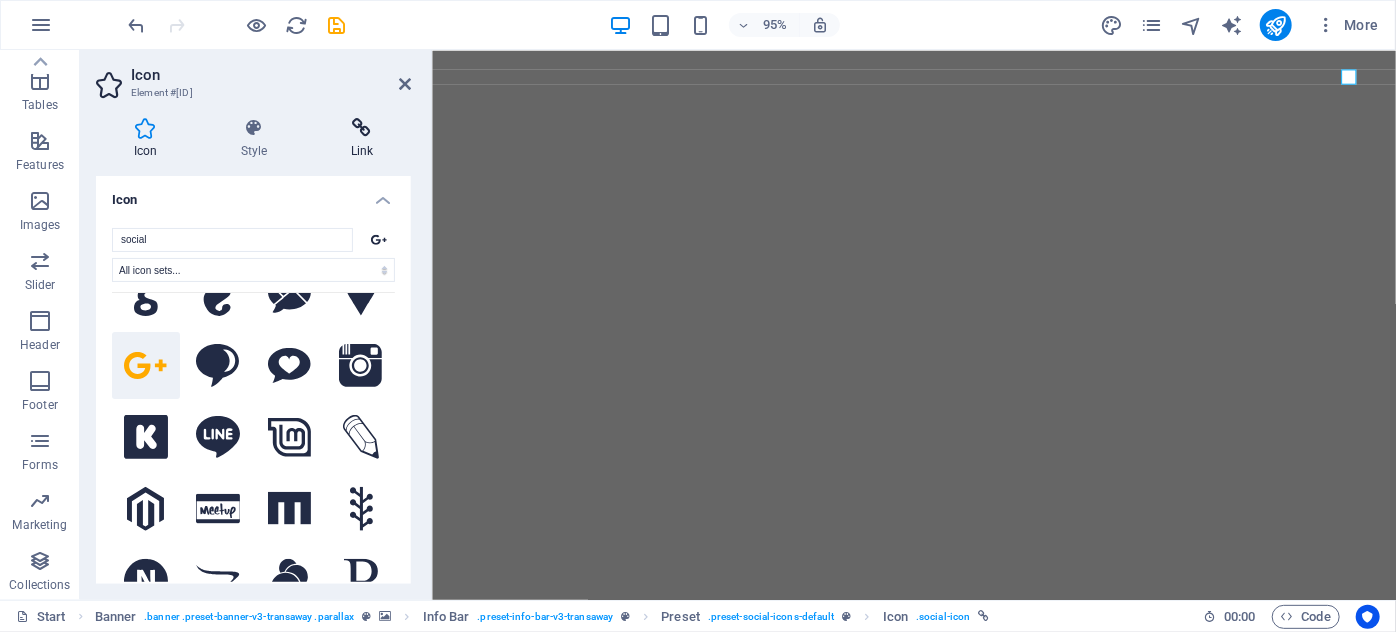 click at bounding box center (362, 128) 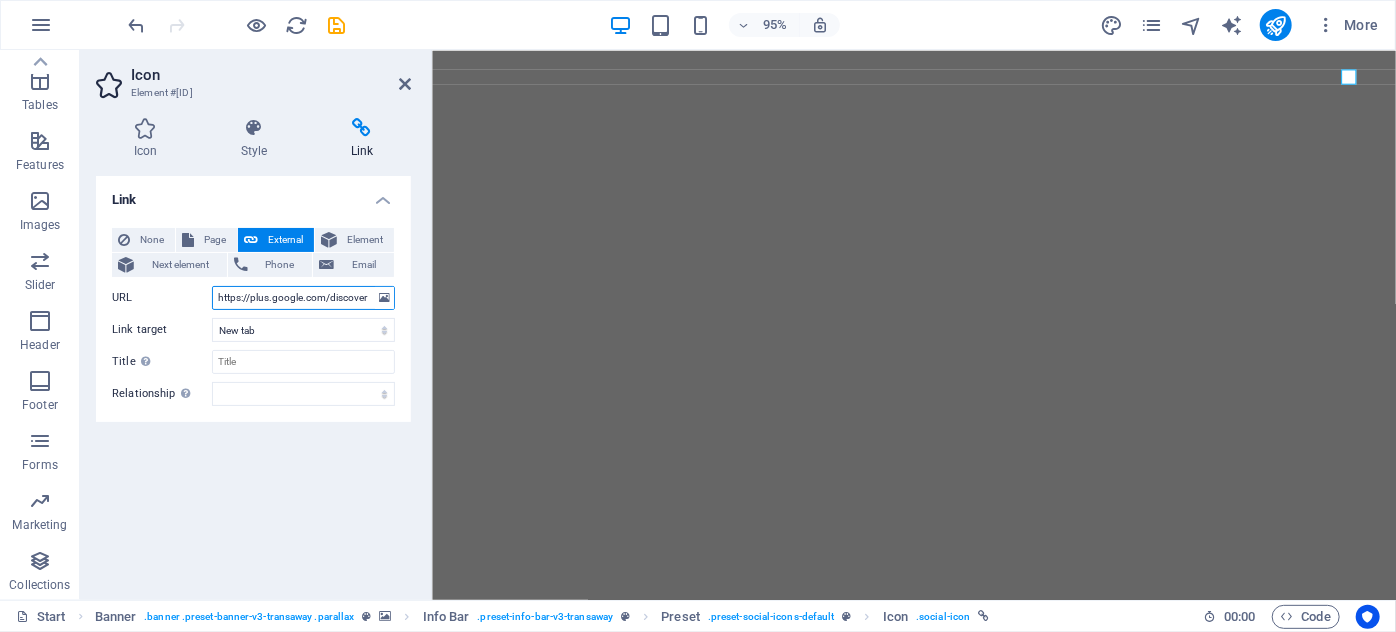 drag, startPoint x: 214, startPoint y: 297, endPoint x: 408, endPoint y: 326, distance: 196.15555 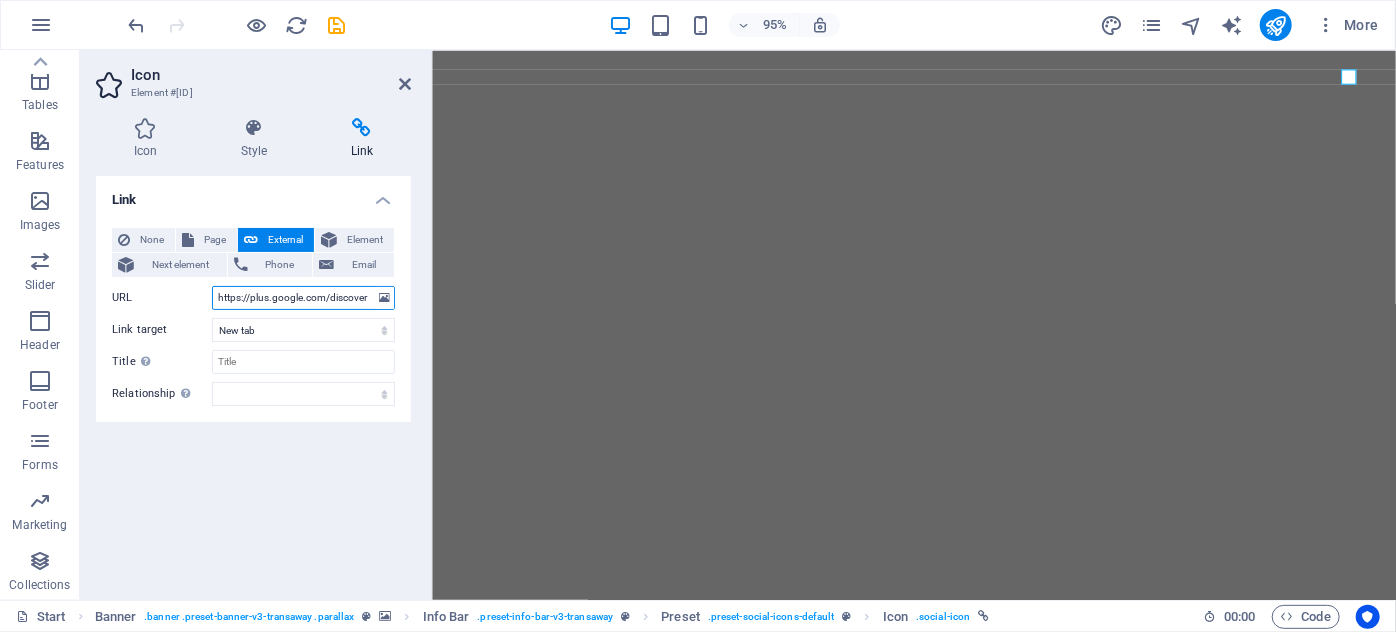 paste on "maps.app.goo.gl/A4iARrtKWFFZA3GV7" 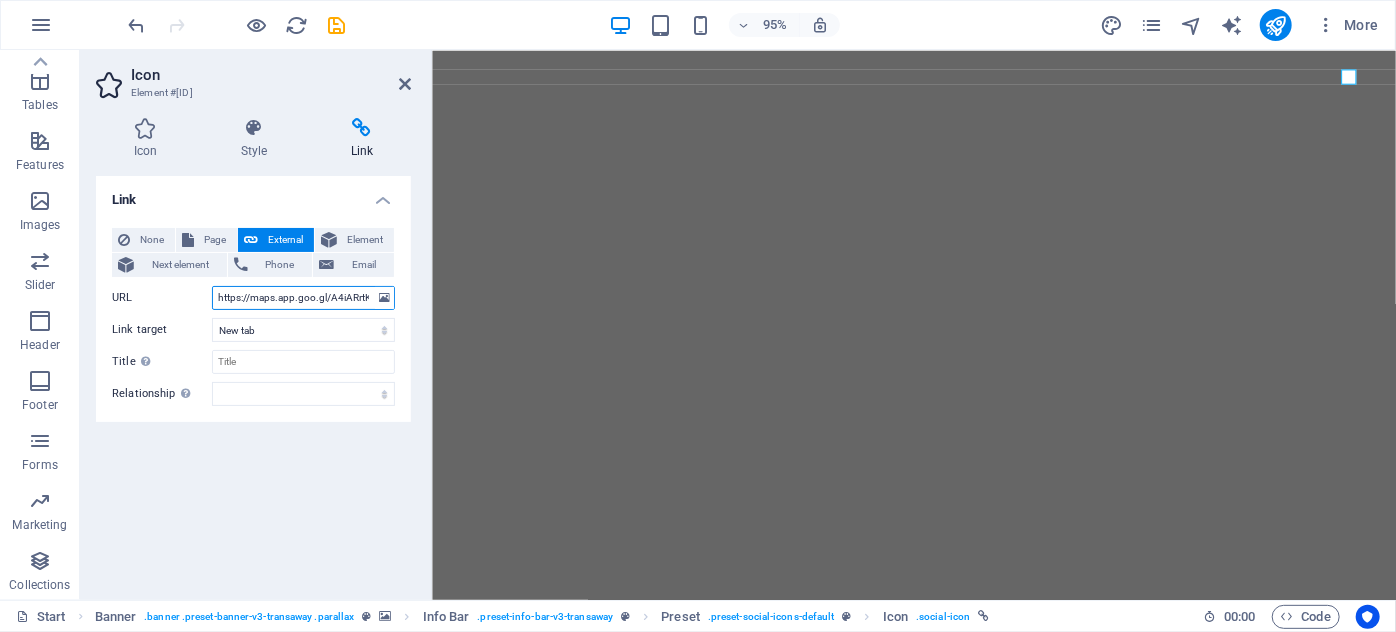 scroll, scrollTop: 0, scrollLeft: 56, axis: horizontal 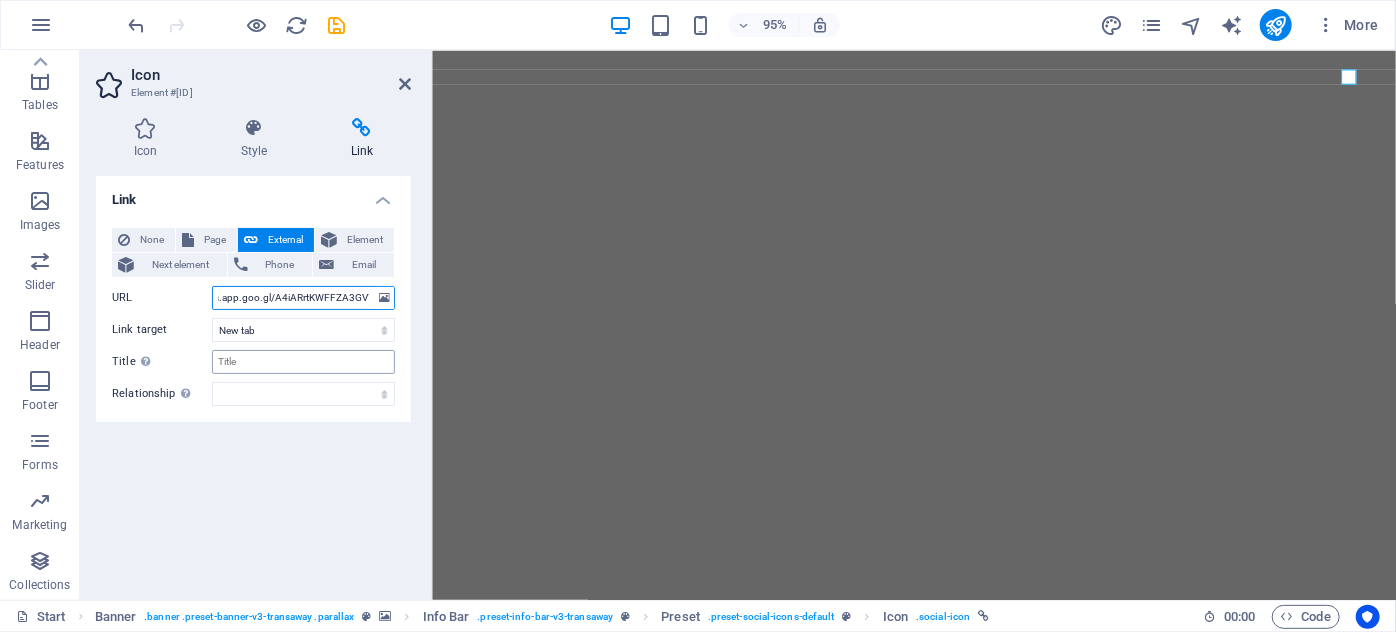 type on "https://maps.app.goo.gl/A4iARrtKWFFZA3GV7" 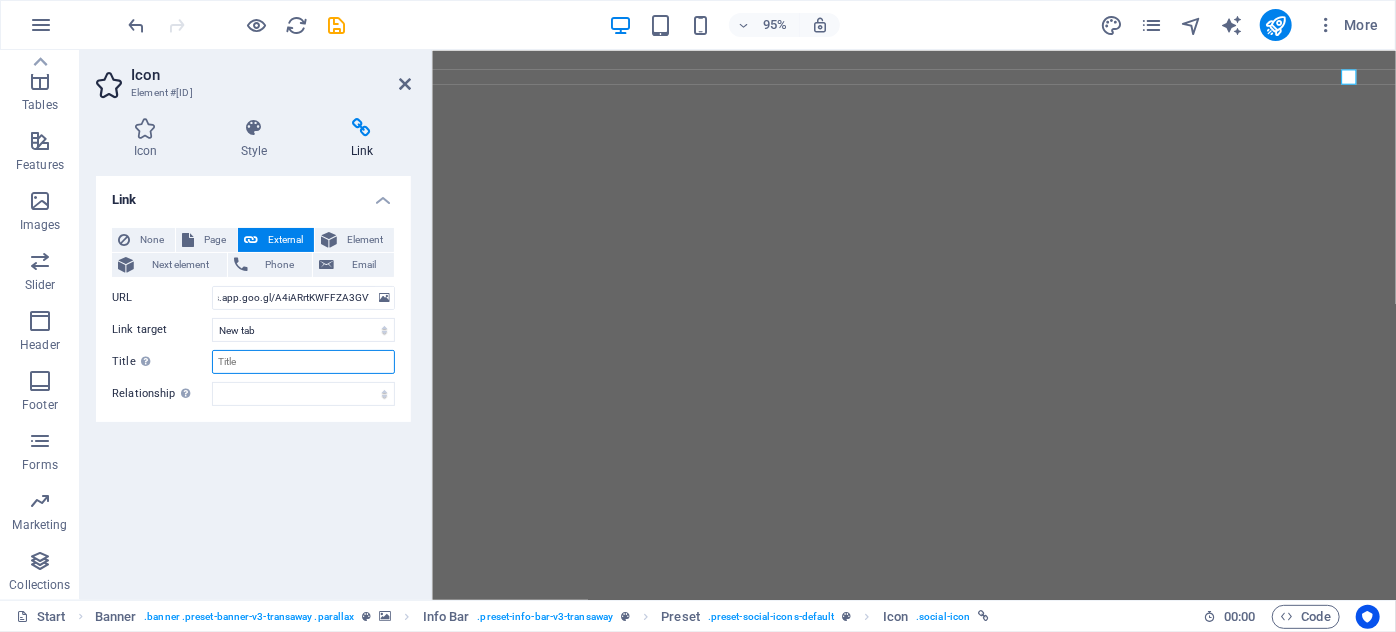 scroll, scrollTop: 0, scrollLeft: 0, axis: both 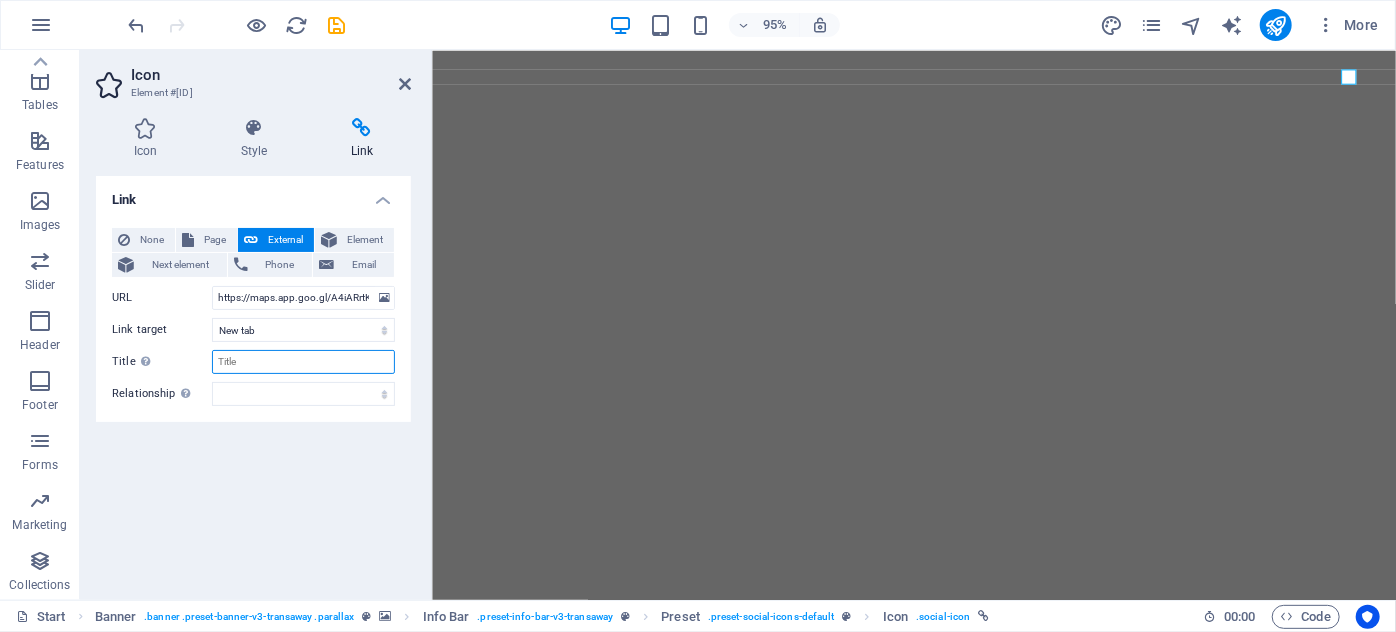 click on "Title Additional link description, should not be the same as the link text. The title is most often shown as a tooltip text when the mouse moves over the element. Leave empty if uncertain." at bounding box center [303, 362] 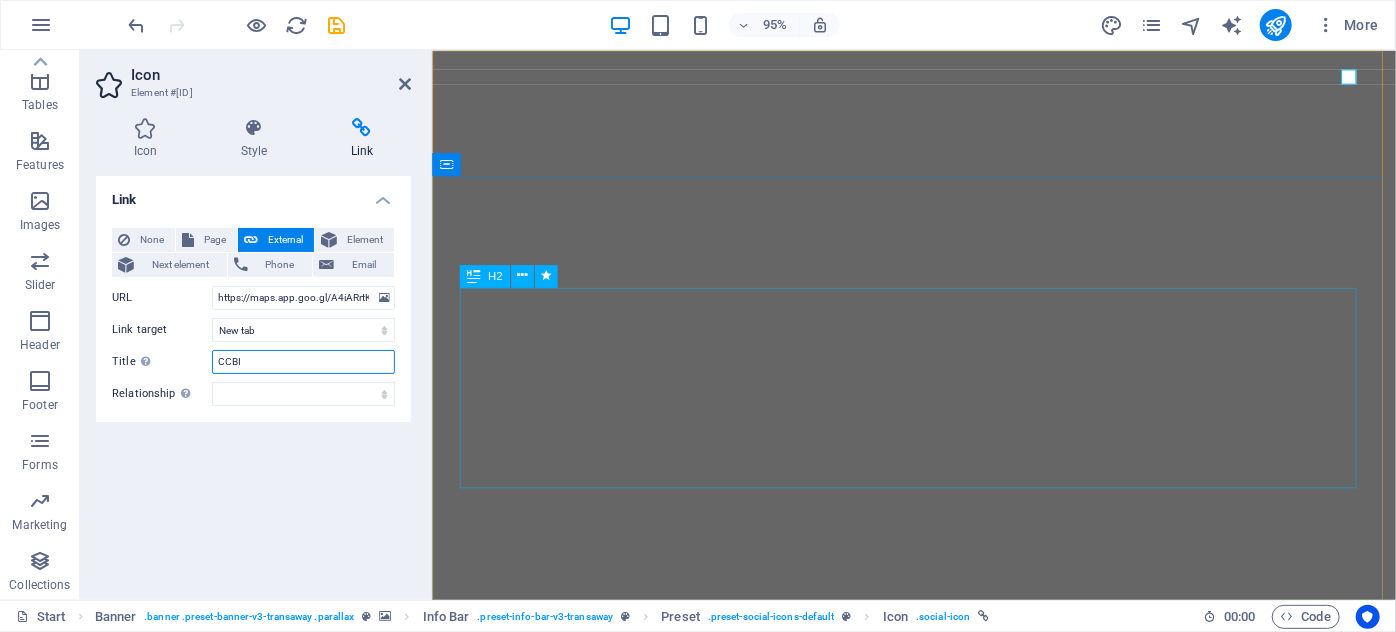 type on "CCBI" 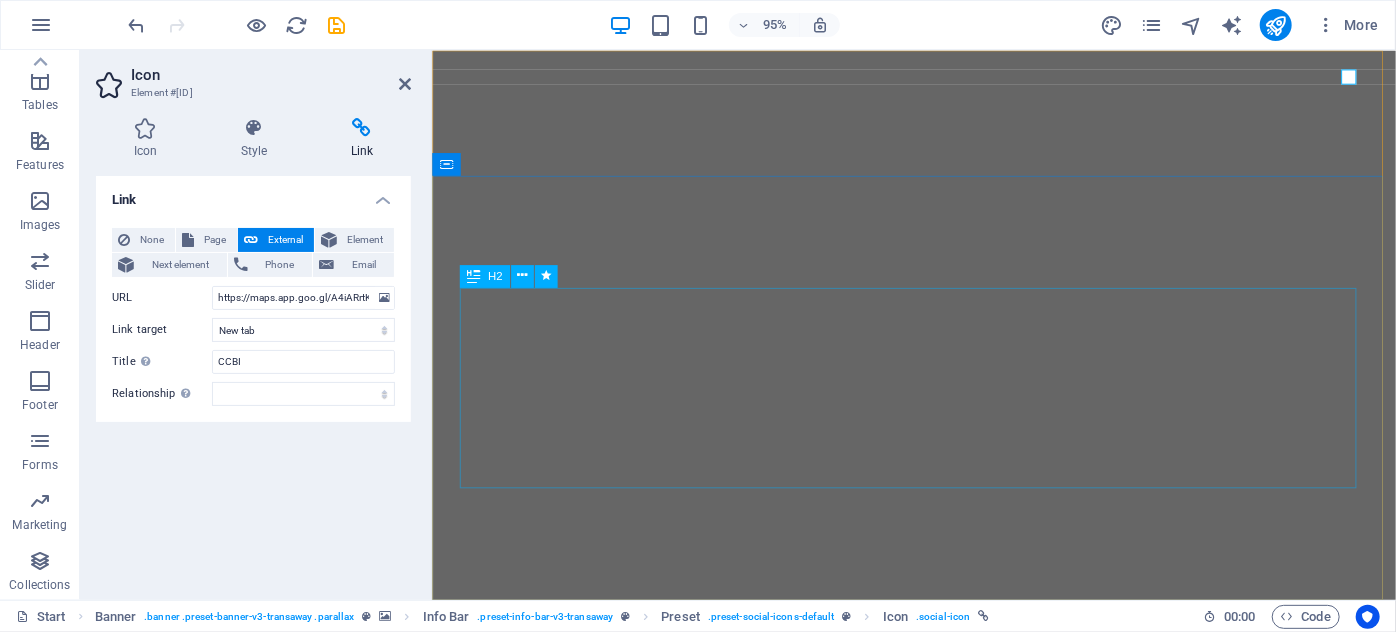 click on "UNDER CONSTRUCTION Cassowary Coast Building Inspections" at bounding box center (939, 1107) 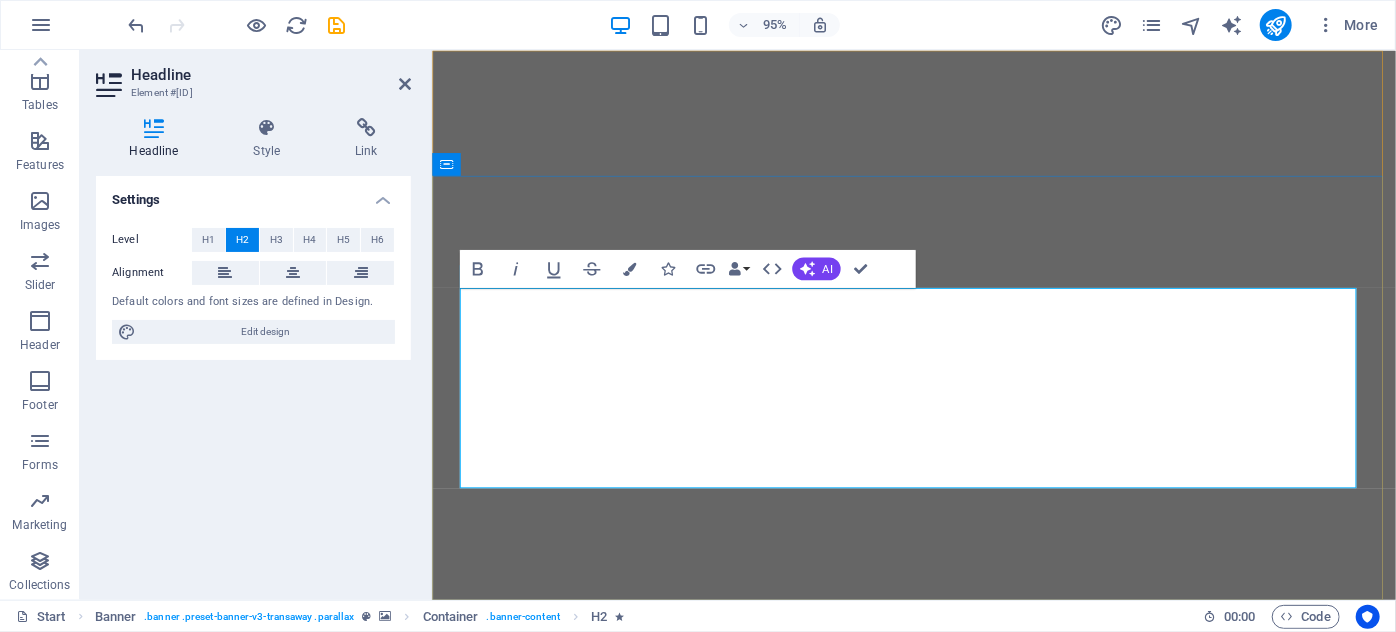 click on "UNDER CONSTRUCTION Cassowary Coast Building Inspections" at bounding box center [939, 1107] 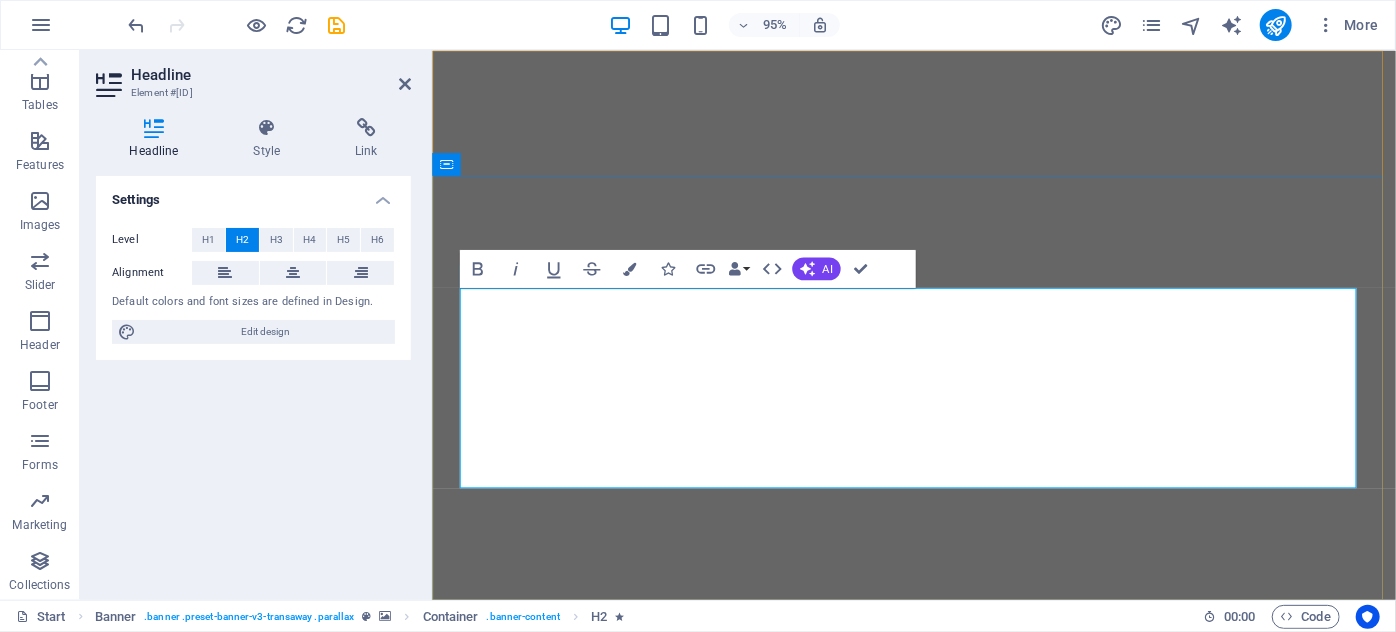 drag, startPoint x: 1312, startPoint y: 329, endPoint x: 532, endPoint y: 337, distance: 780.041 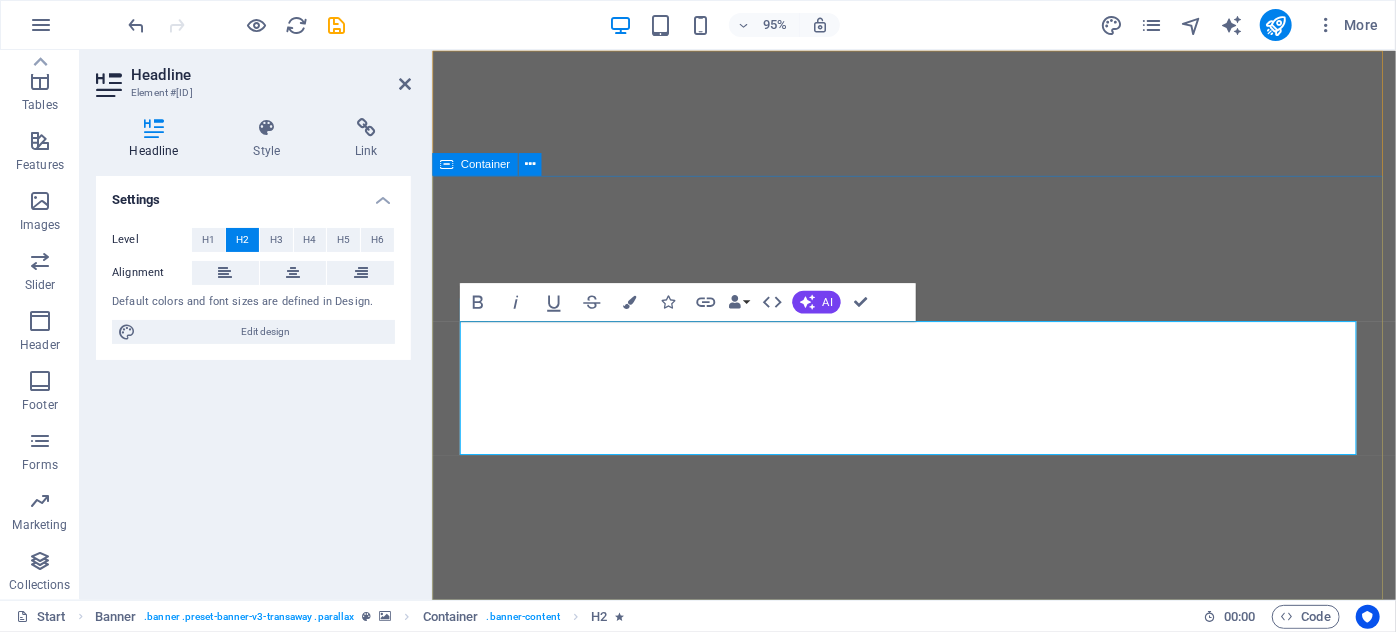 click on "Cassowary Coast Building Inspections" at bounding box center (938, 1072) 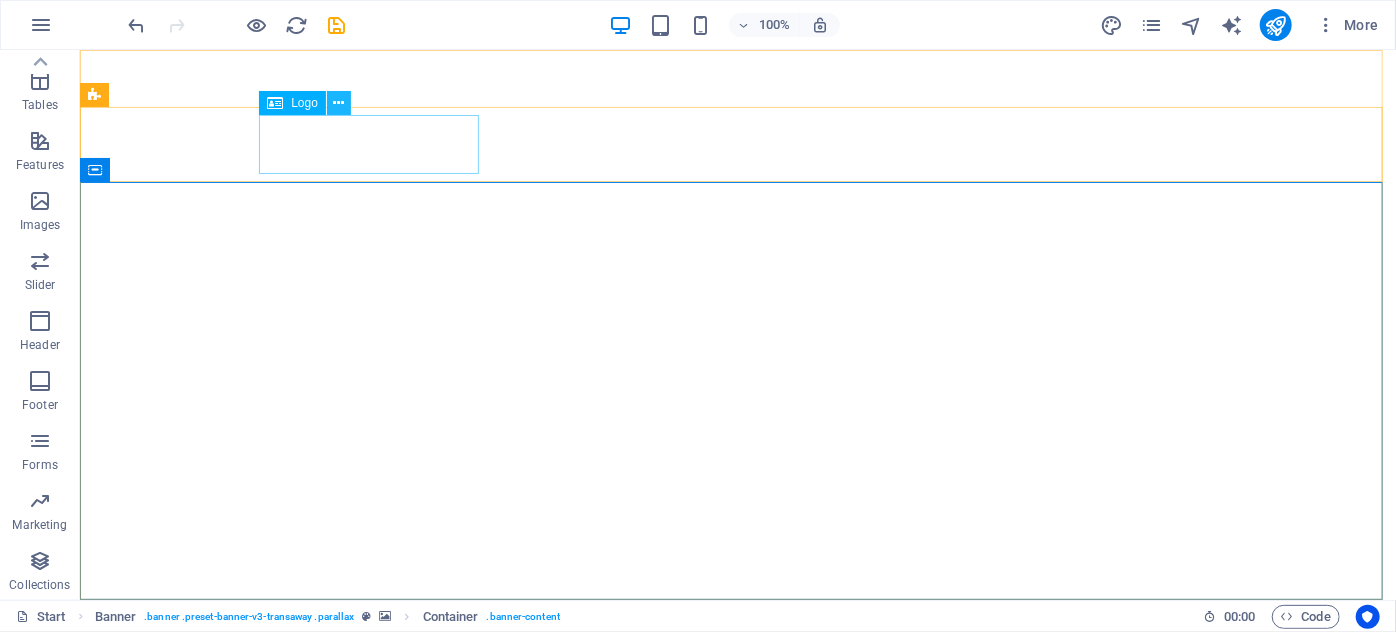 click at bounding box center [338, 103] 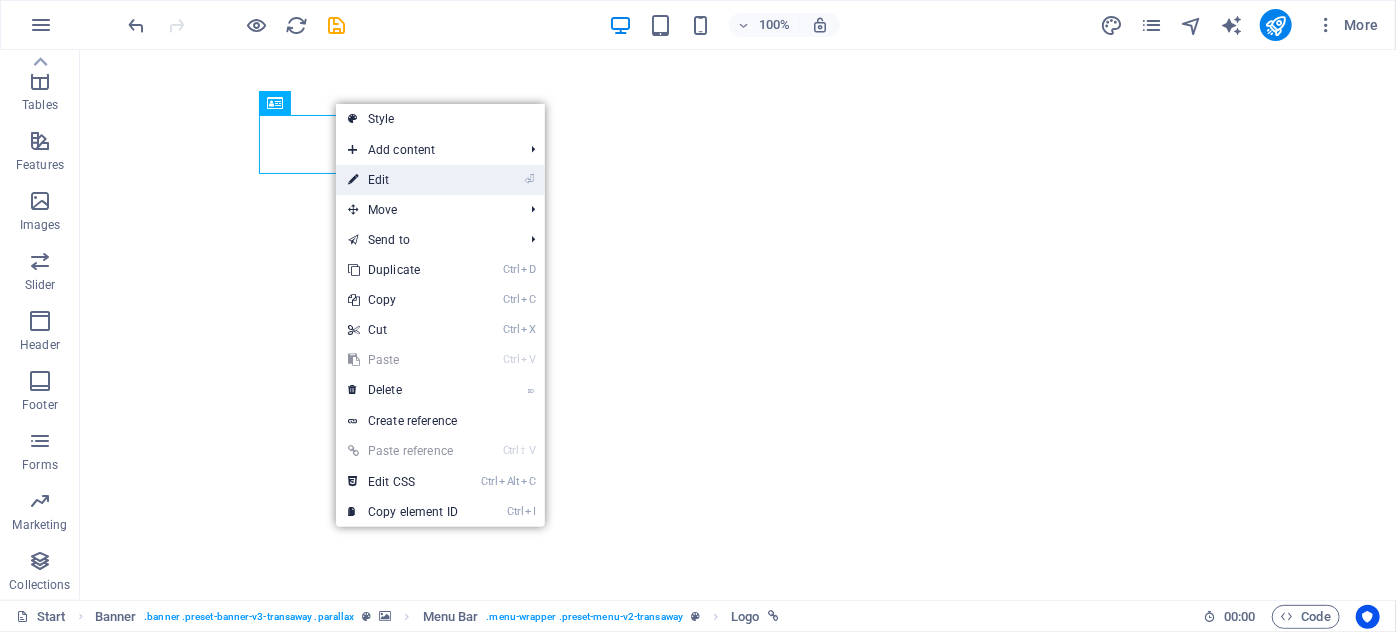 click on "⏎  Edit" at bounding box center (403, 180) 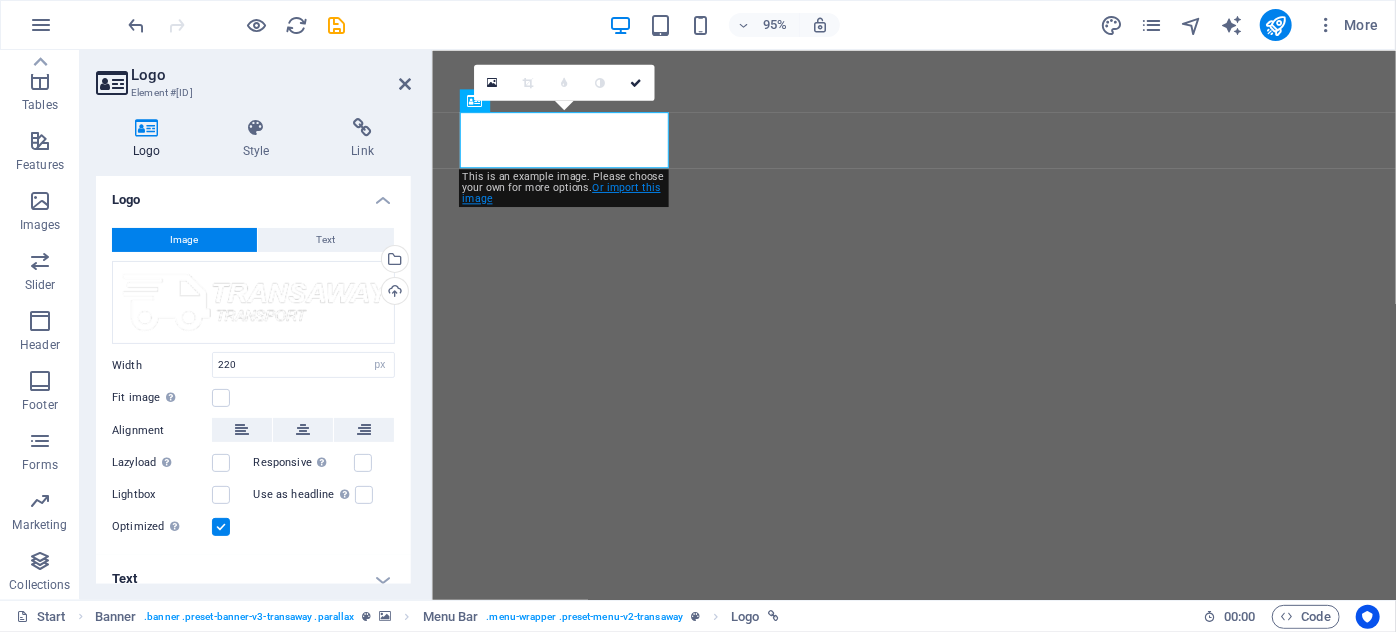 click on "Or import this image" at bounding box center (561, 193) 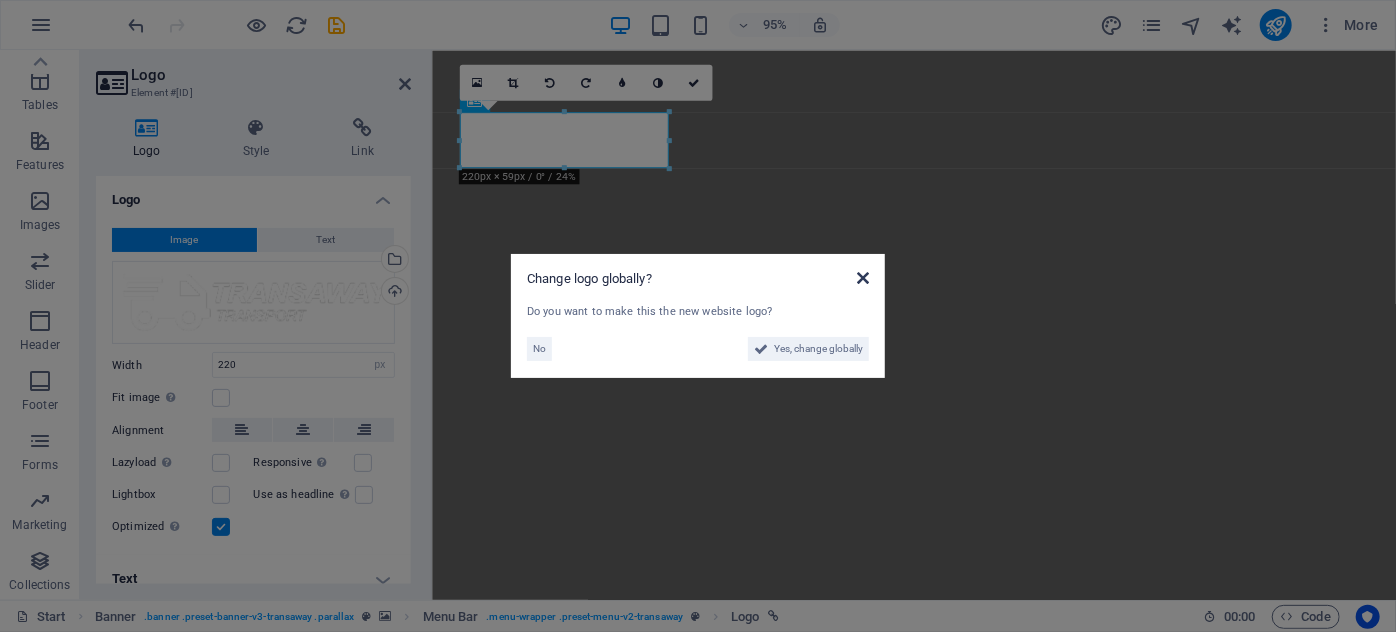 click at bounding box center (863, 278) 